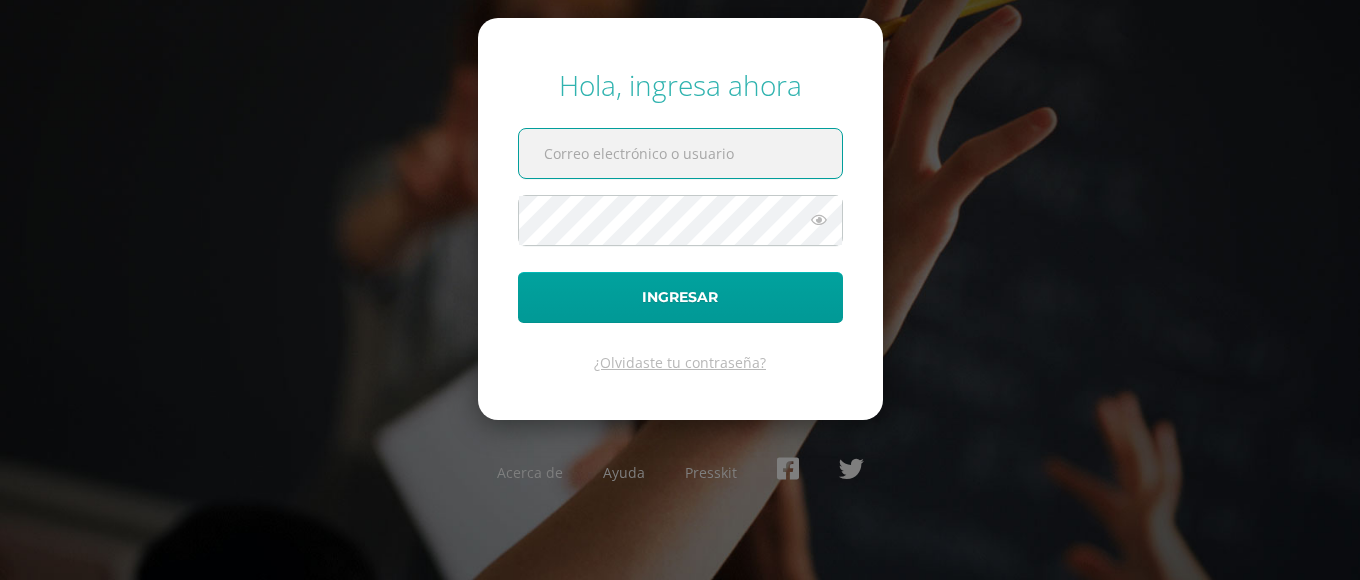 scroll, scrollTop: 0, scrollLeft: 0, axis: both 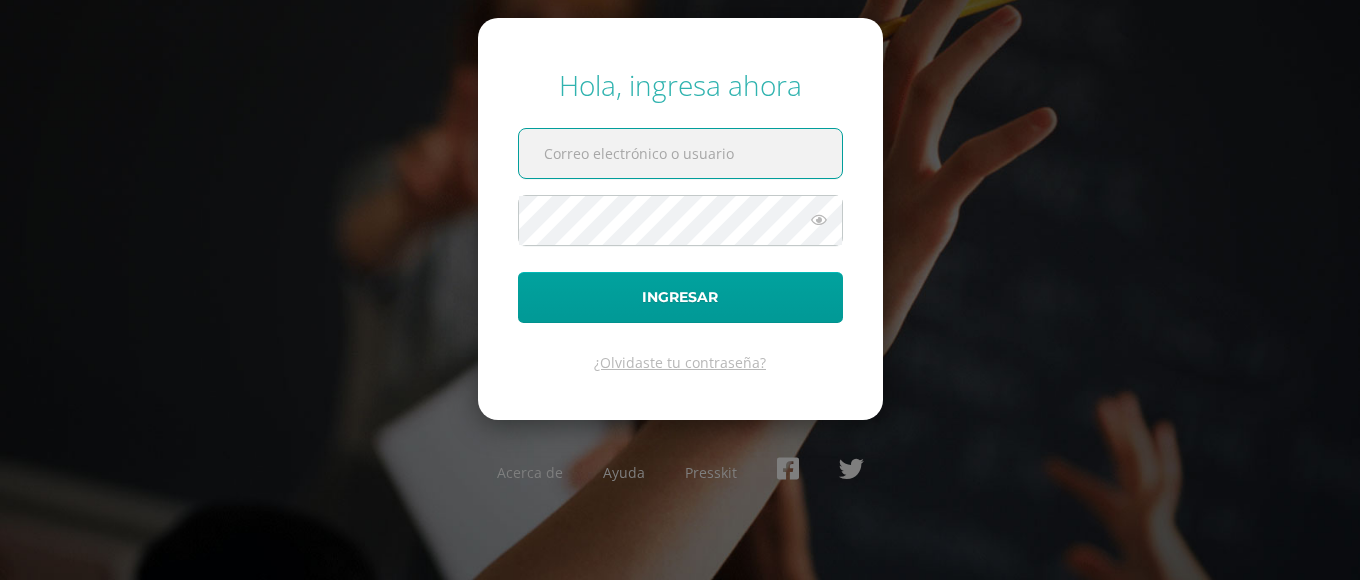 click at bounding box center [680, 153] 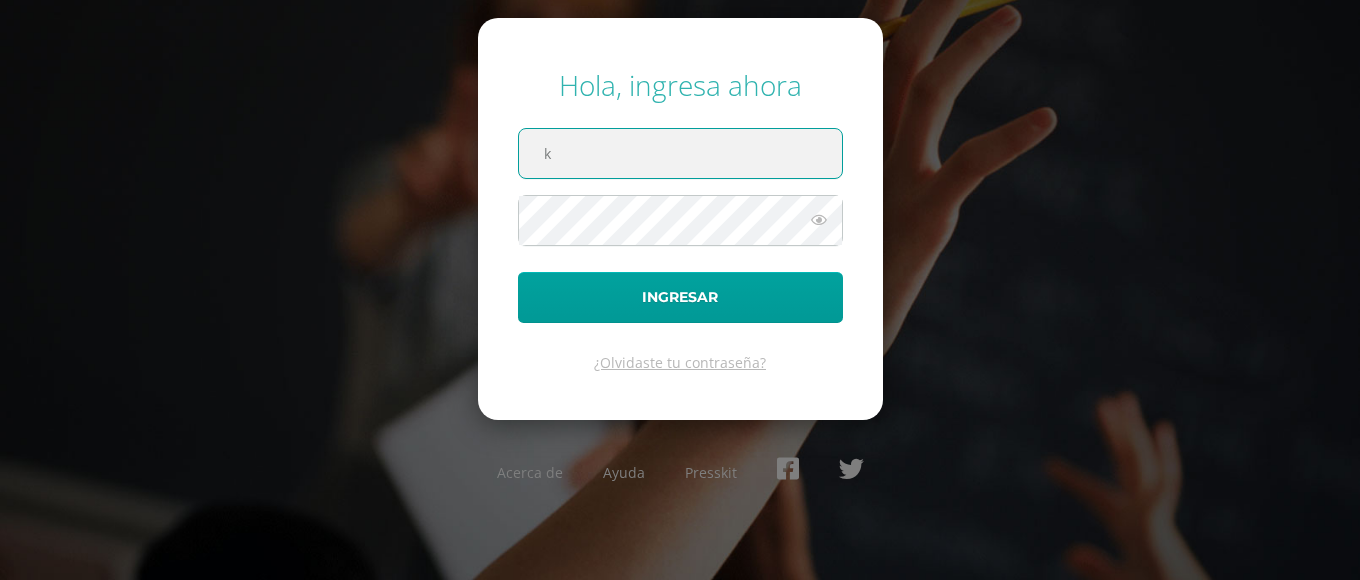 type on "[EMAIL_ADDRESS][DOMAIN_NAME]" 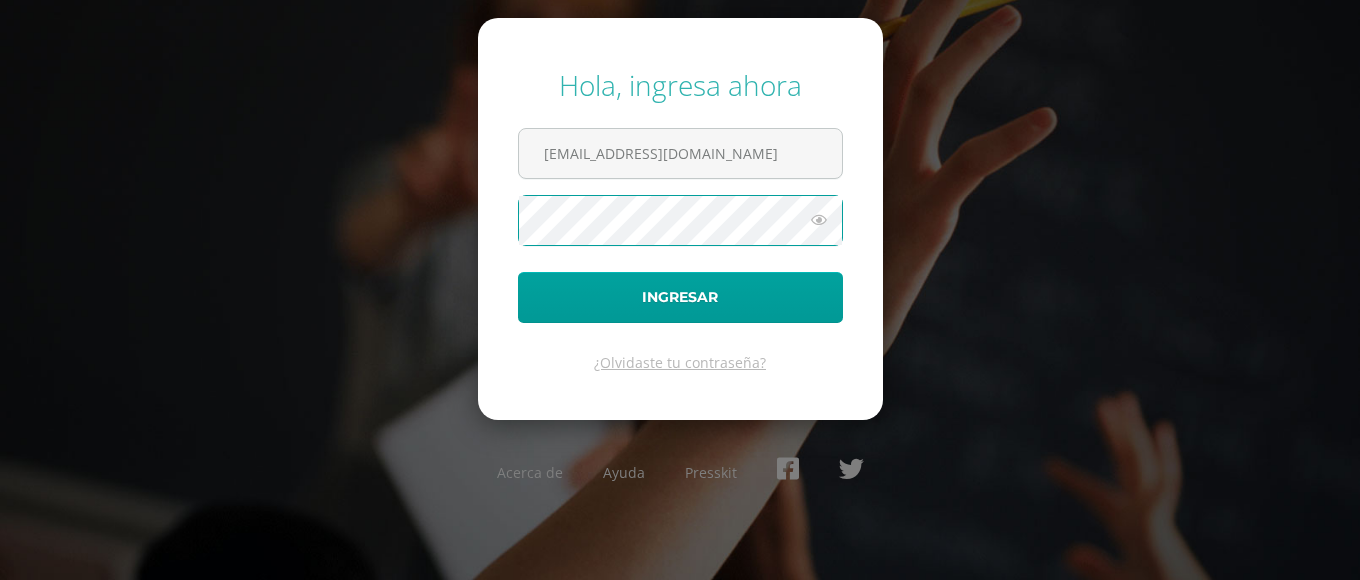 click on "Ingresar" at bounding box center [680, 297] 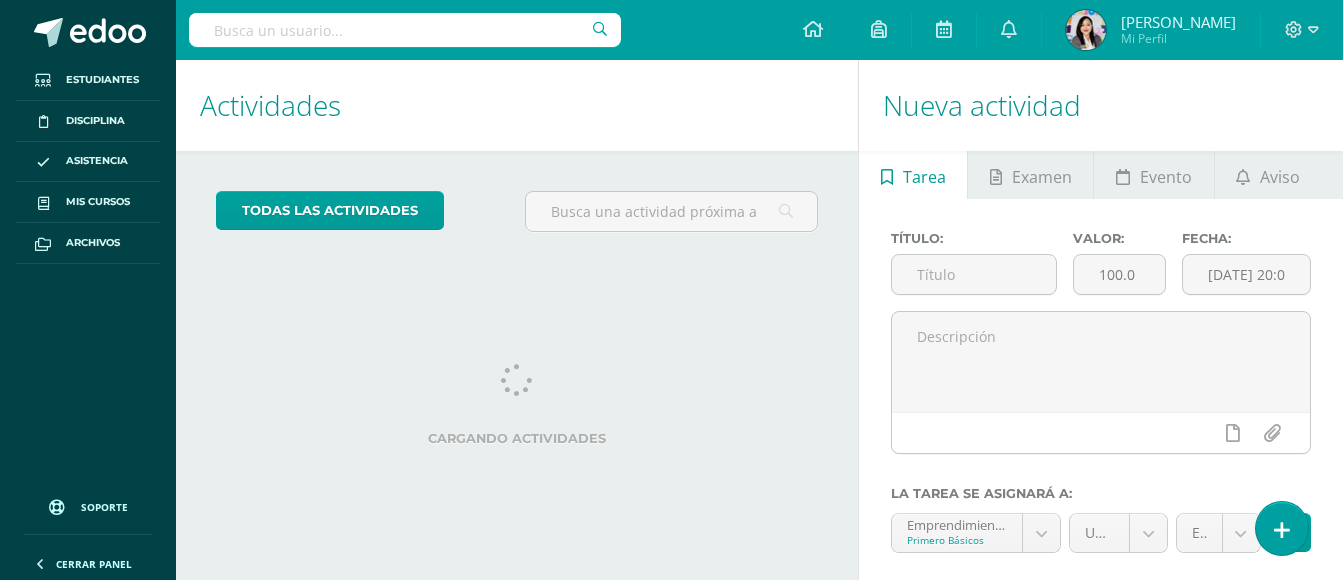 scroll, scrollTop: 0, scrollLeft: 0, axis: both 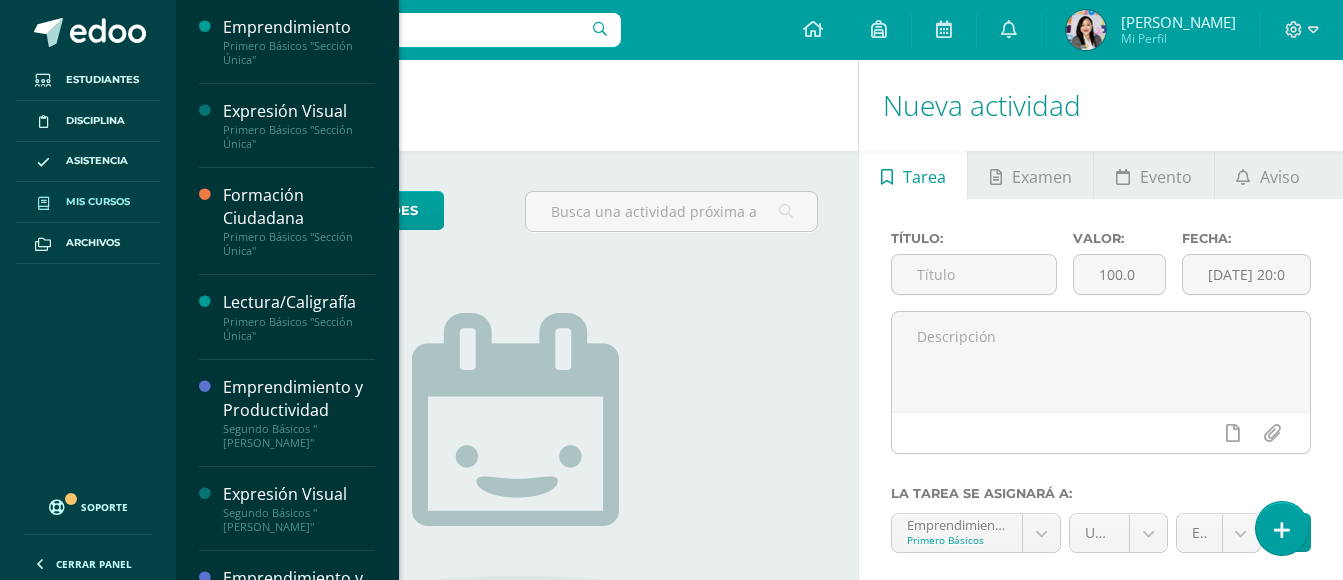 click on "Actividades" at bounding box center (517, 105) 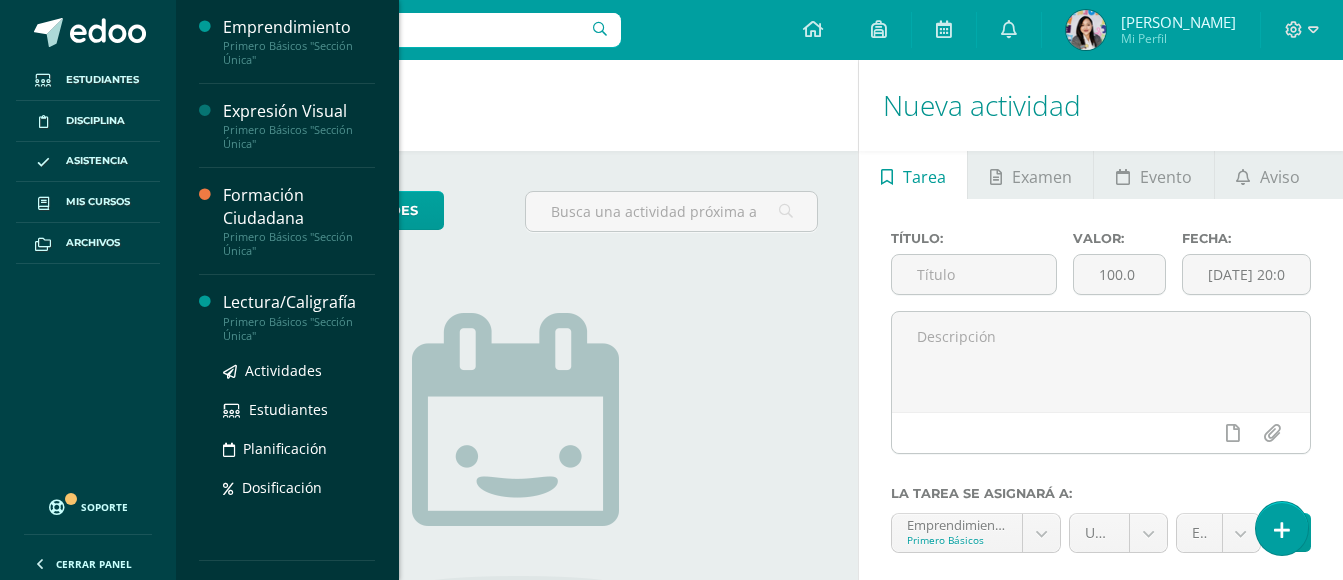scroll, scrollTop: 200, scrollLeft: 0, axis: vertical 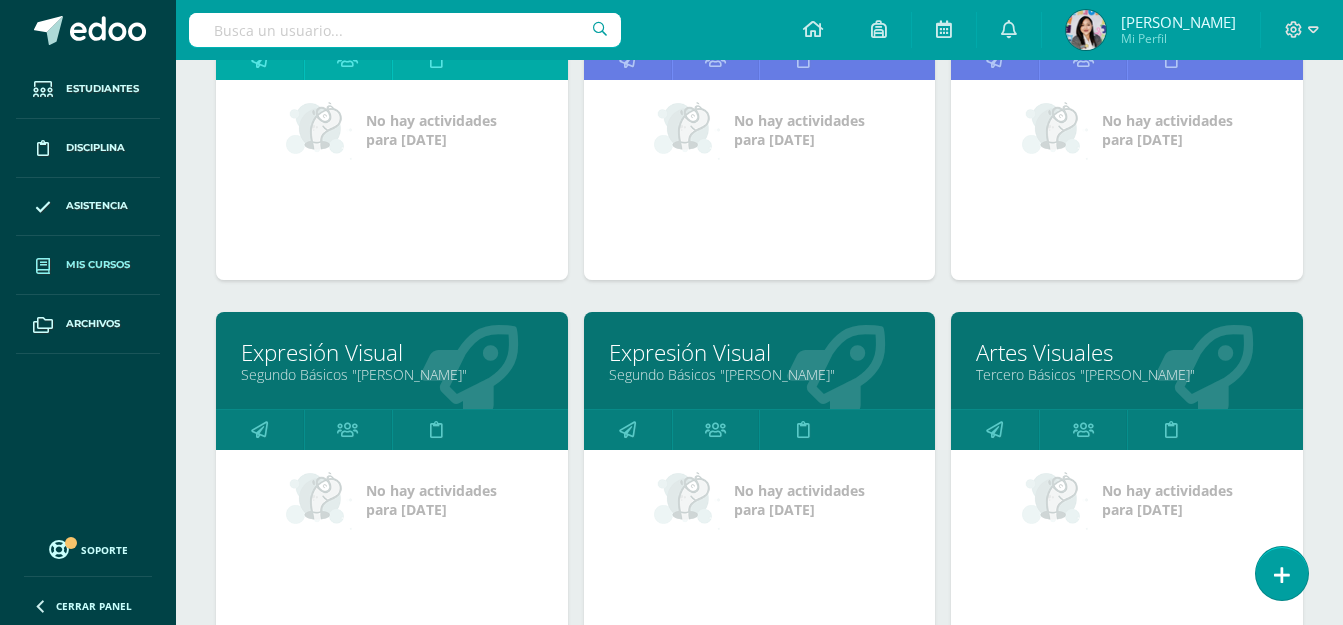 click on "Expresión Visual
Segundo Básicos "Miguel Angel"" at bounding box center [392, 360] 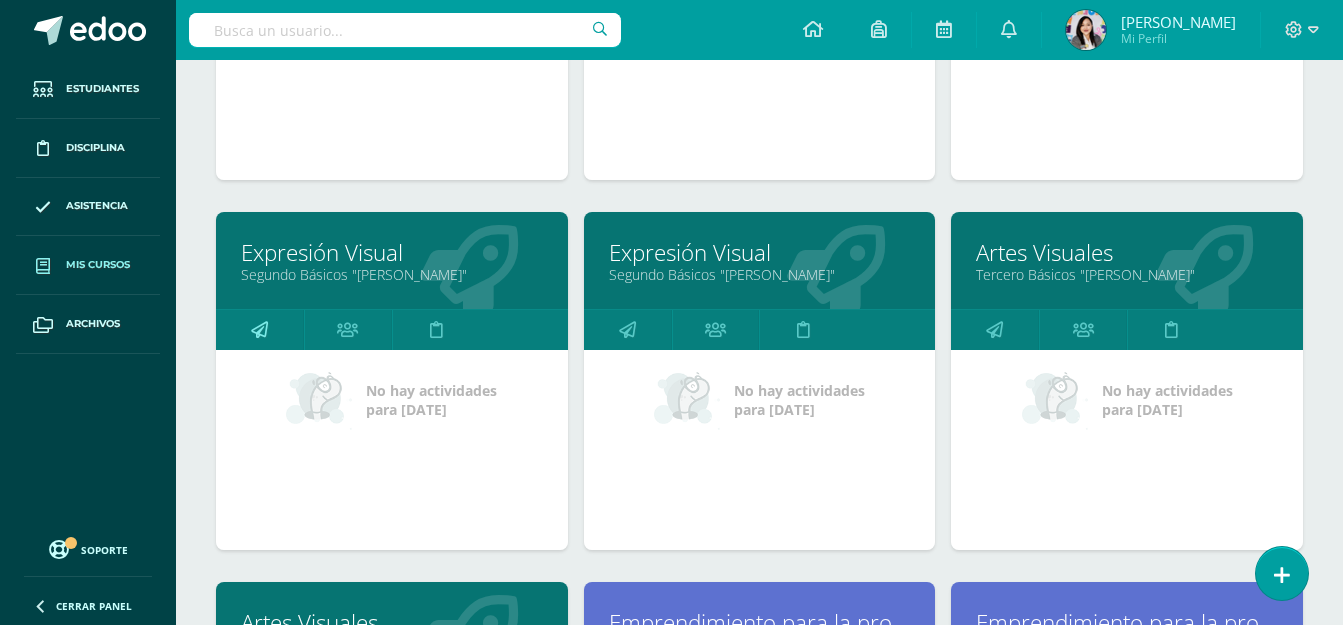 click at bounding box center [259, 329] 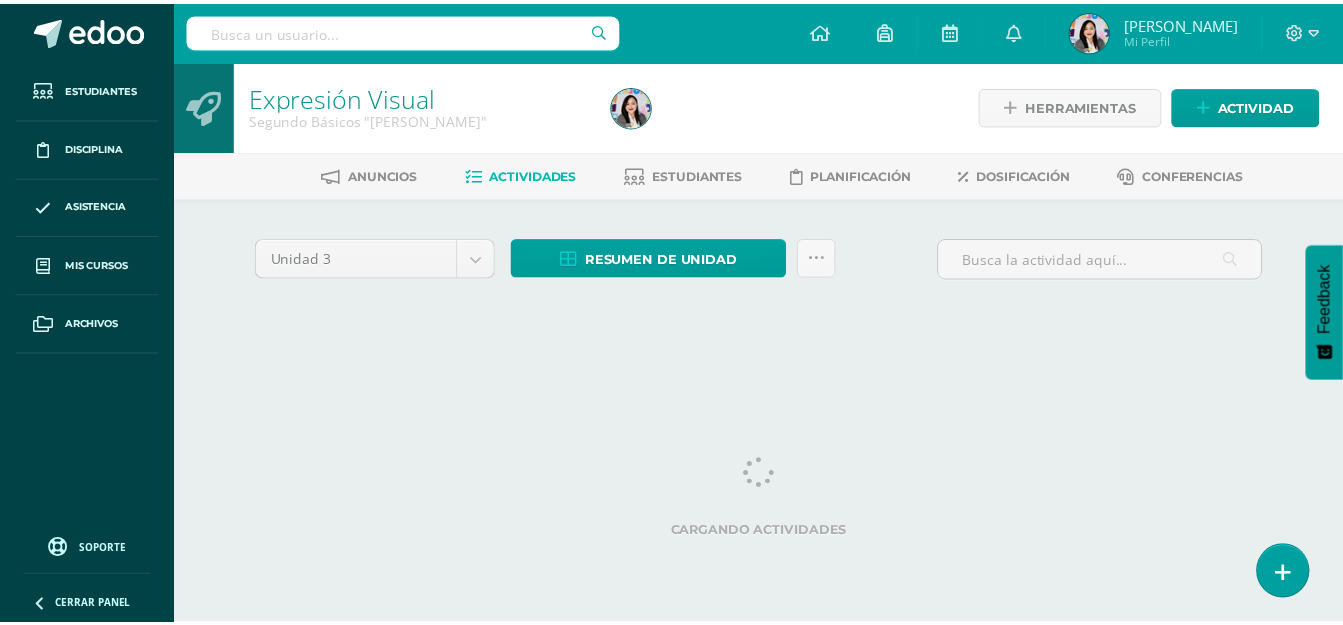 scroll, scrollTop: 0, scrollLeft: 0, axis: both 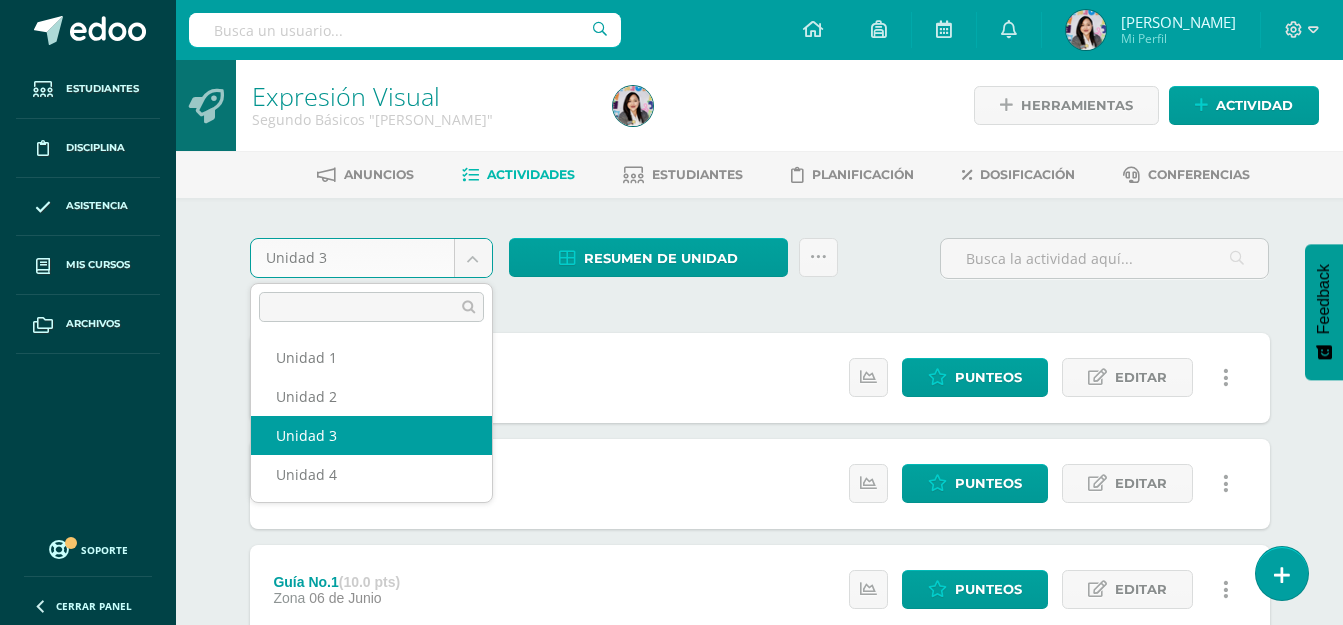 click on "Estudiantes Disciplina Asistencia Mis cursos Archivos Soporte
Centro de ayuda
Últimas actualizaciones
10+ Cerrar panel
Emprendimiento
Primero
Básicos
"Sección Única"
Actividades Estudiantes Planificación Dosificación
Expresión Visual
Primero
Básicos
"Sección Única"
Actividades Estudiantes Planificación Dosificación
Formación Ciudadana
Primero
Básicos
"Sección Única"
Actividades Estudiantes Planificación Dosificación
Lectura/Caligrafía
Avisos 0" at bounding box center (671, 384) 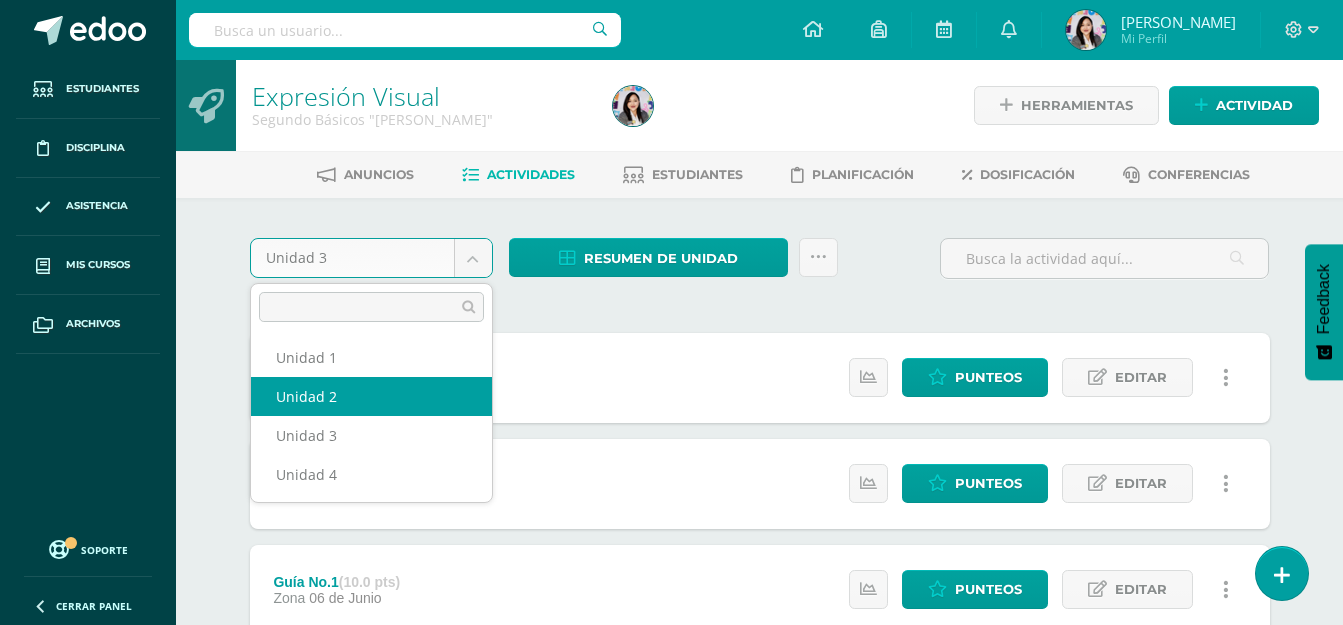 select on "Unidad 2" 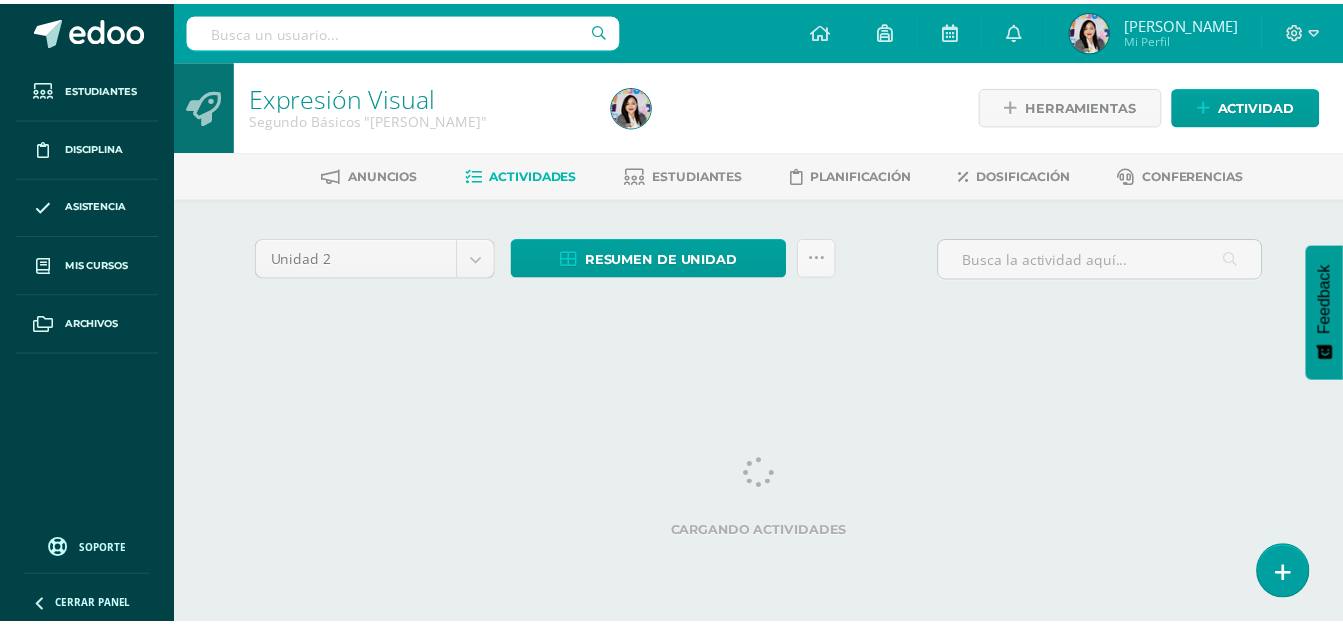 scroll, scrollTop: 0, scrollLeft: 0, axis: both 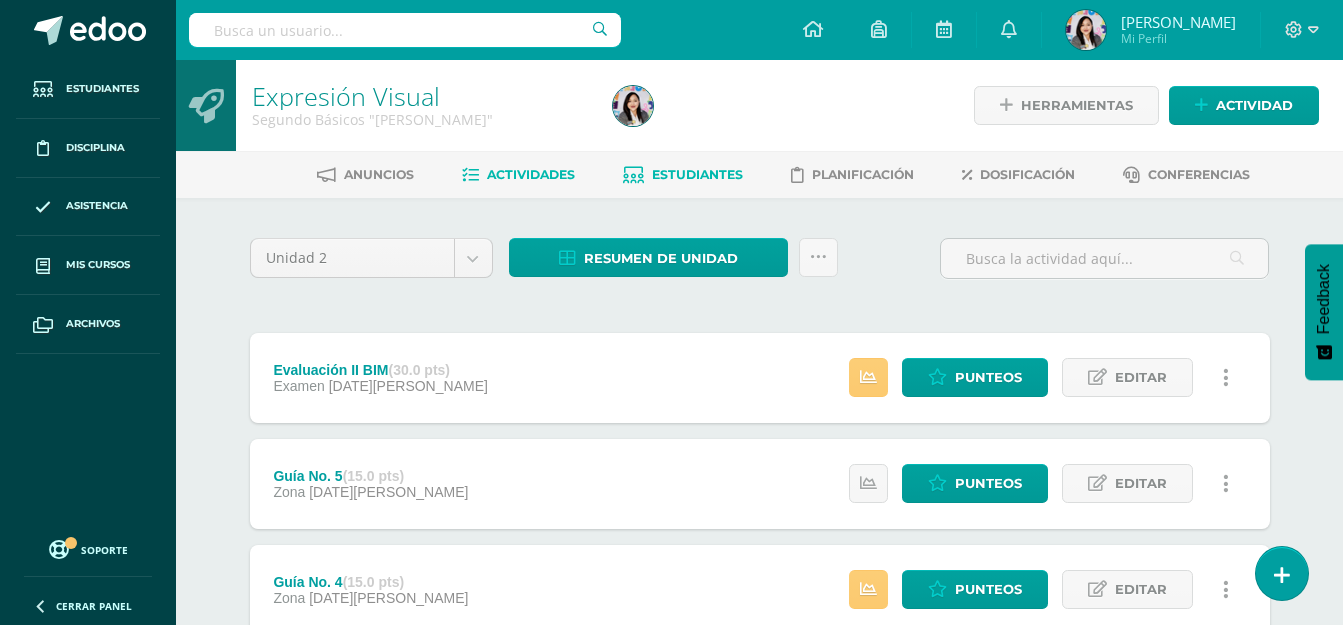 click on "Estudiantes" at bounding box center (683, 175) 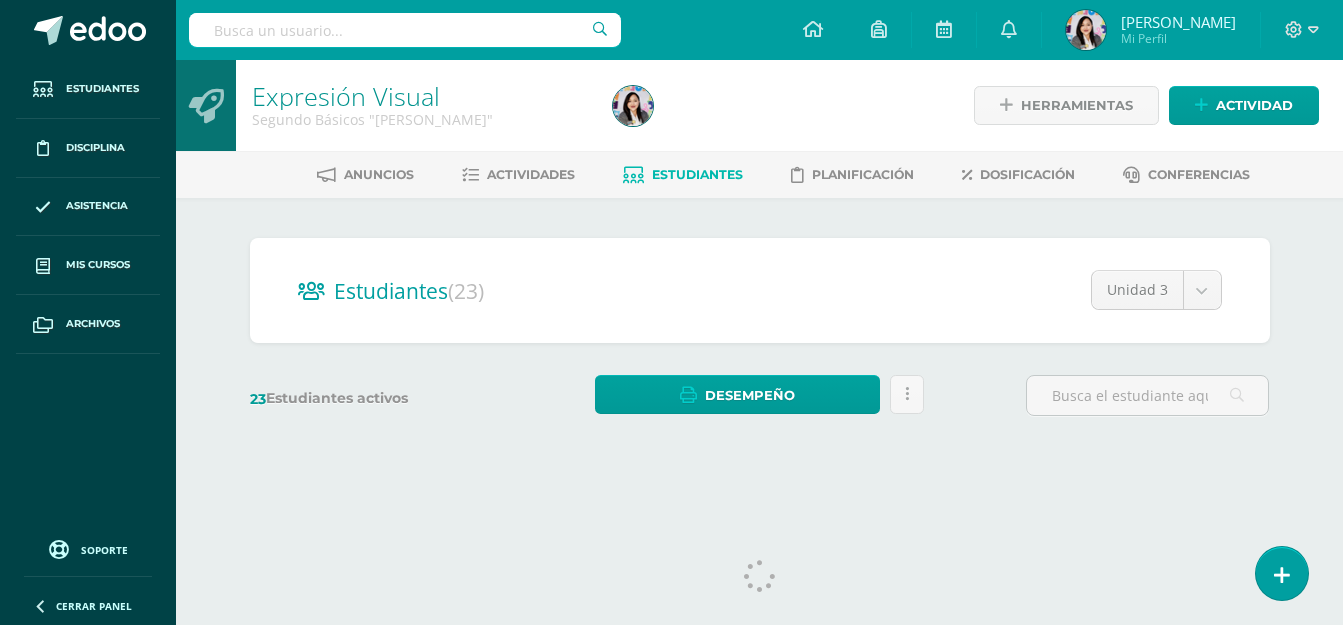 scroll, scrollTop: 0, scrollLeft: 0, axis: both 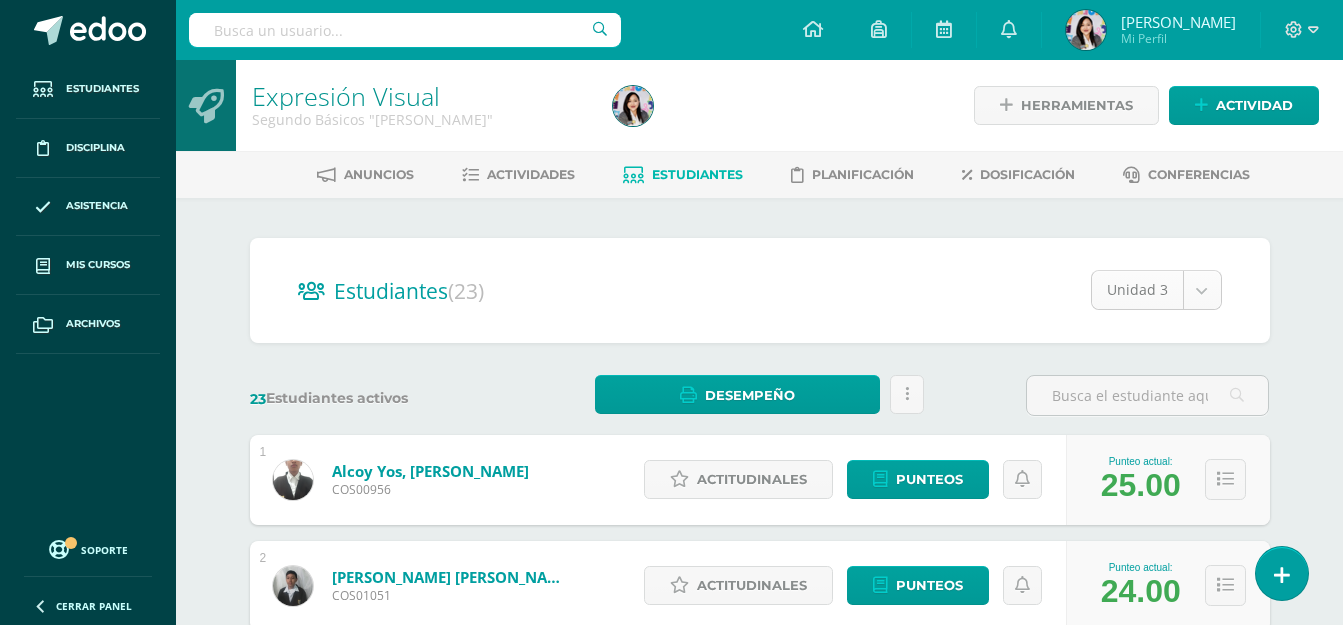 click on "Estudiantes Disciplina Asistencia Mis cursos Archivos Soporte
Centro de ayuda
Últimas actualizaciones
10+ Cerrar panel
Emprendimiento
Primero
Básicos
"Sección Única"
Actividades Estudiantes Planificación Dosificación
Expresión Visual
Primero
Básicos
"Sección Única"
Actividades Estudiantes Planificación Dosificación
Formación Ciudadana
Primero
Básicos
"Sección Única"
Actividades Estudiantes Planificación Dosificación
Lectura/Caligrafía
Avisos 1" at bounding box center [671, 802] 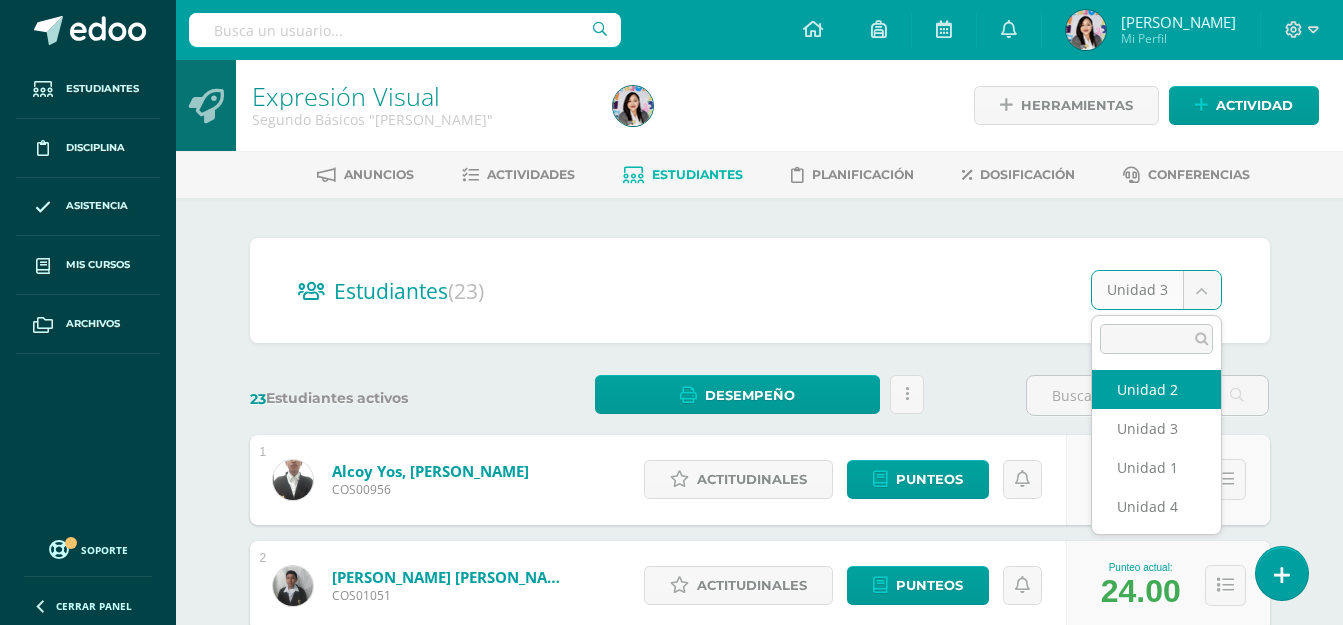 select on "/dashboard/teacher/section/2664/students/?unit=113287" 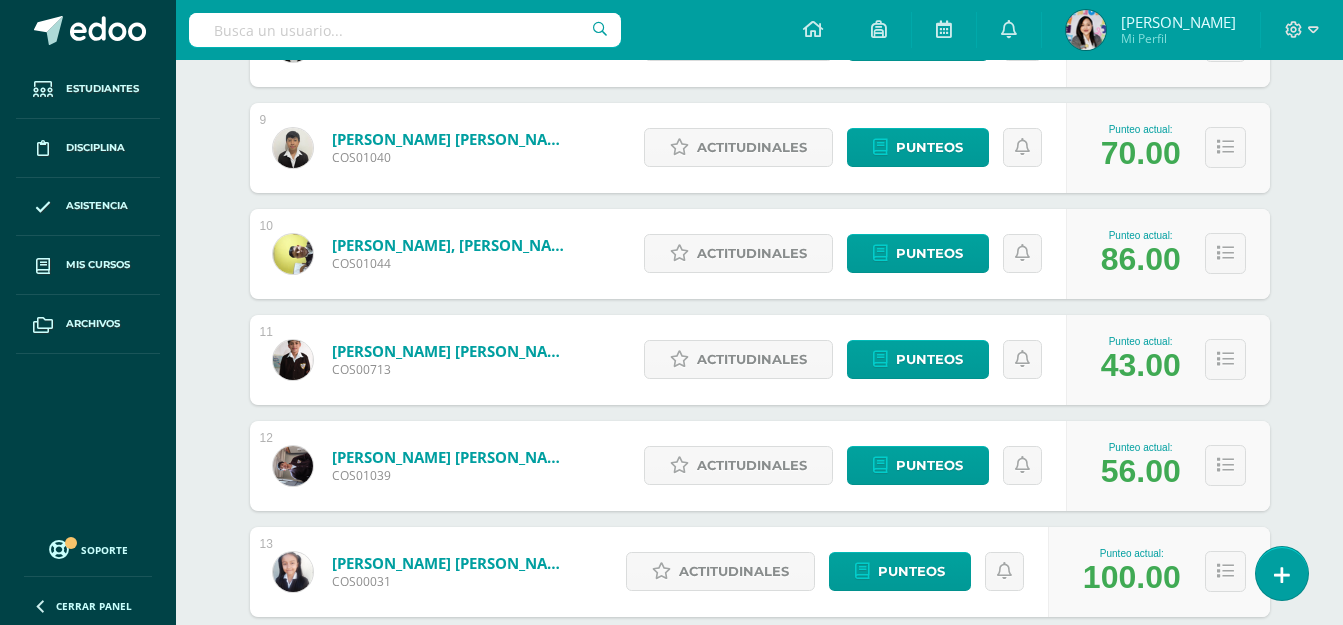 scroll, scrollTop: 1280, scrollLeft: 0, axis: vertical 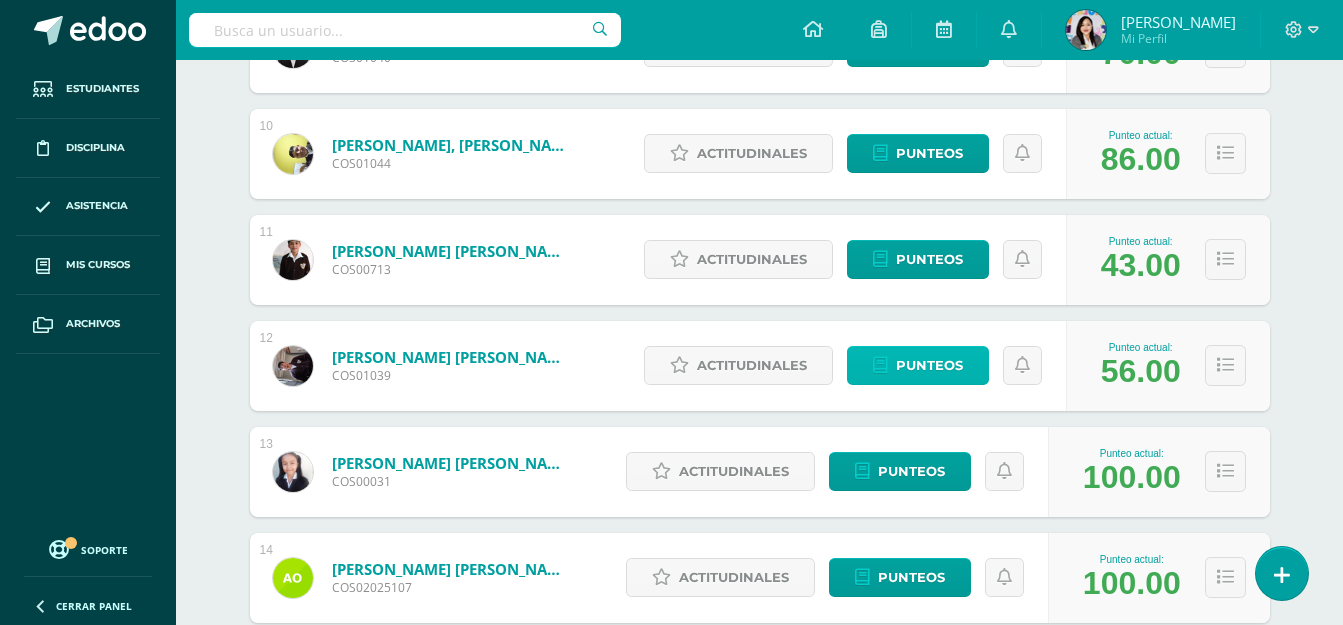 click on "Punteos" at bounding box center (929, 365) 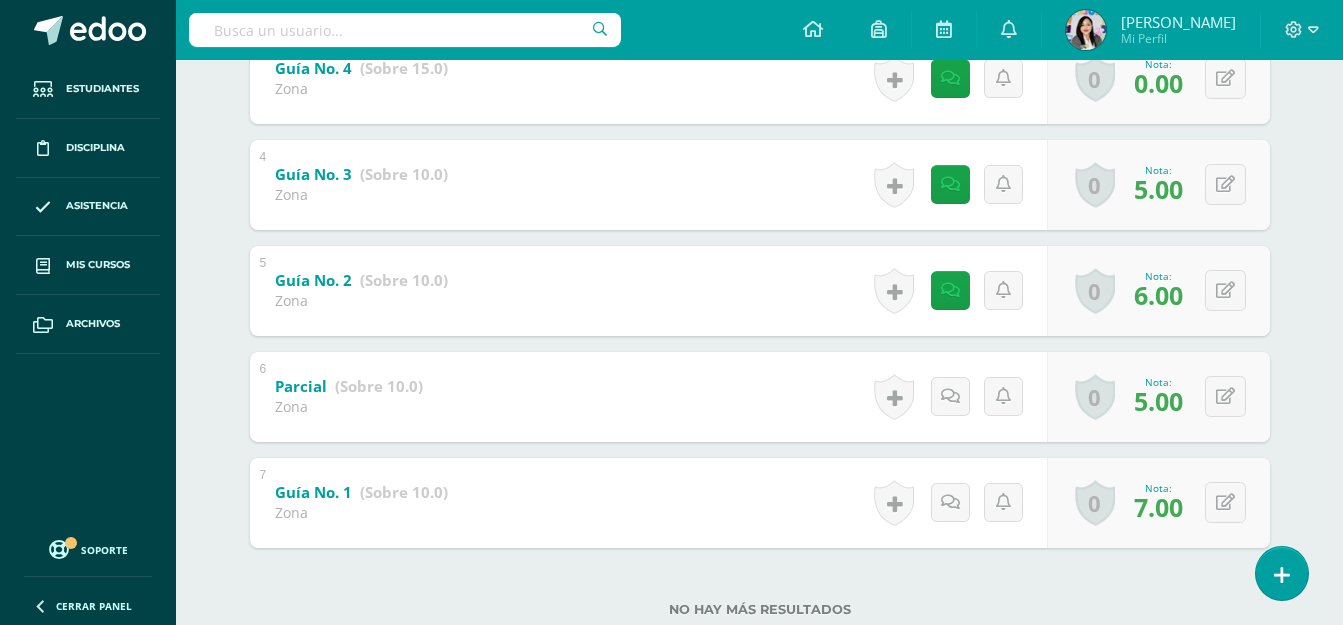 scroll, scrollTop: 733, scrollLeft: 0, axis: vertical 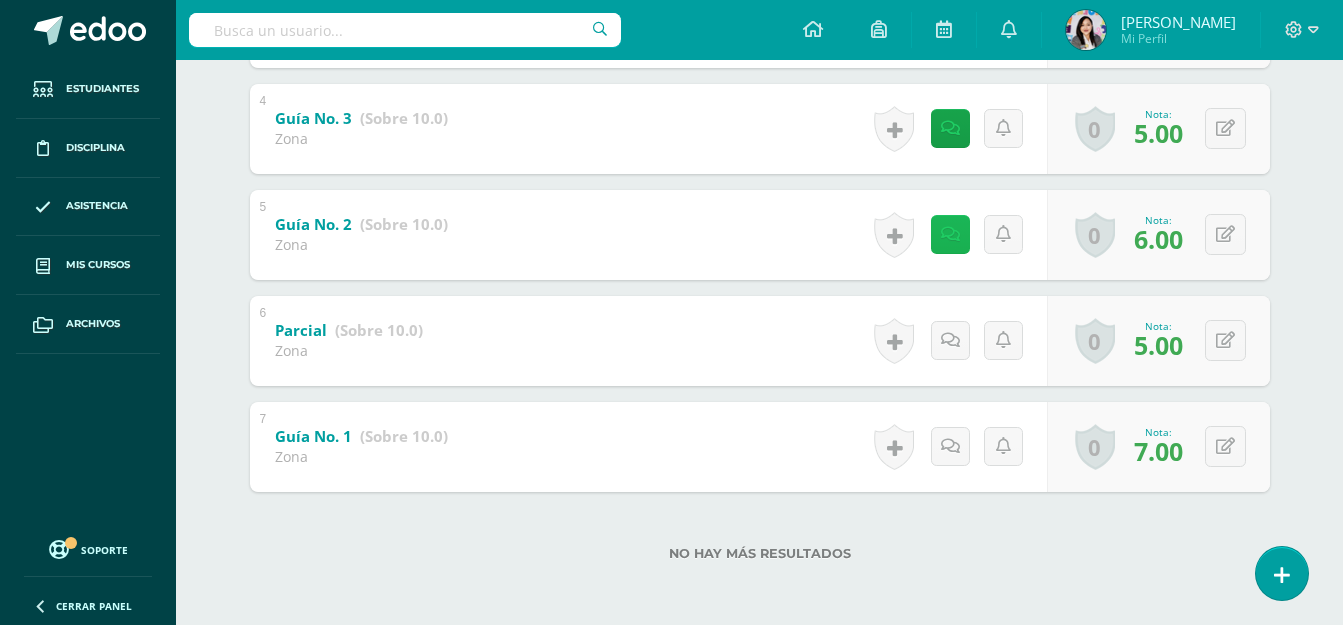 click at bounding box center [950, 234] 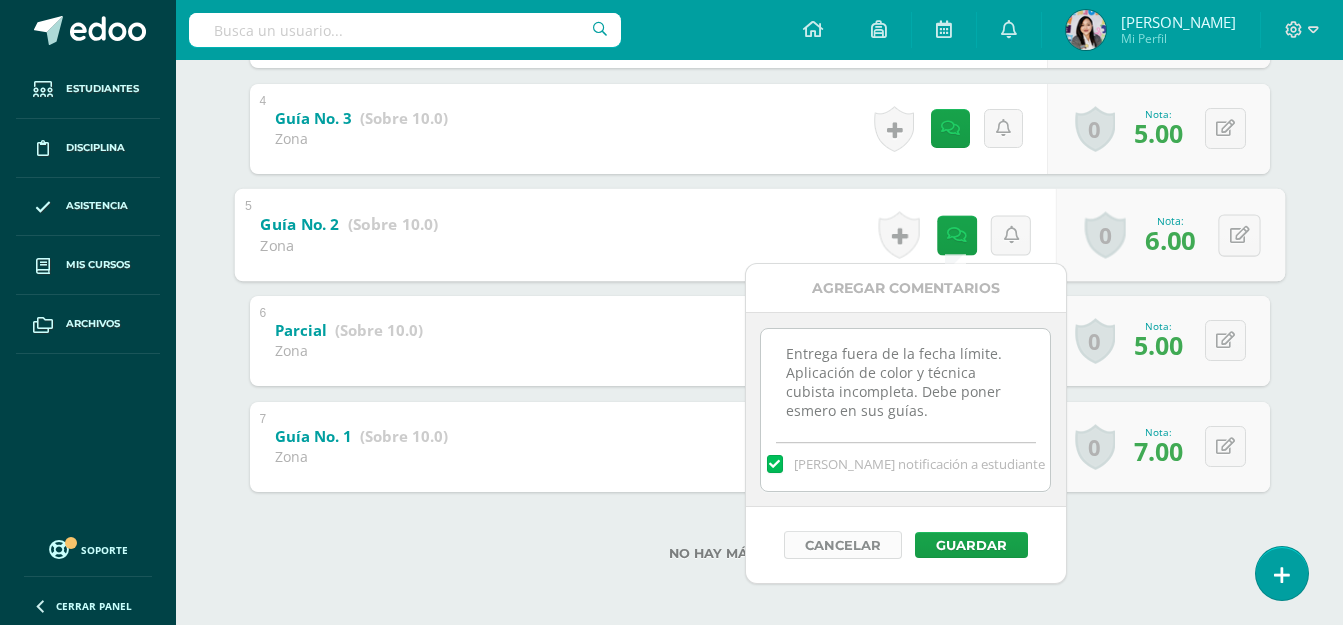 click on "Cancelar" at bounding box center (843, 545) 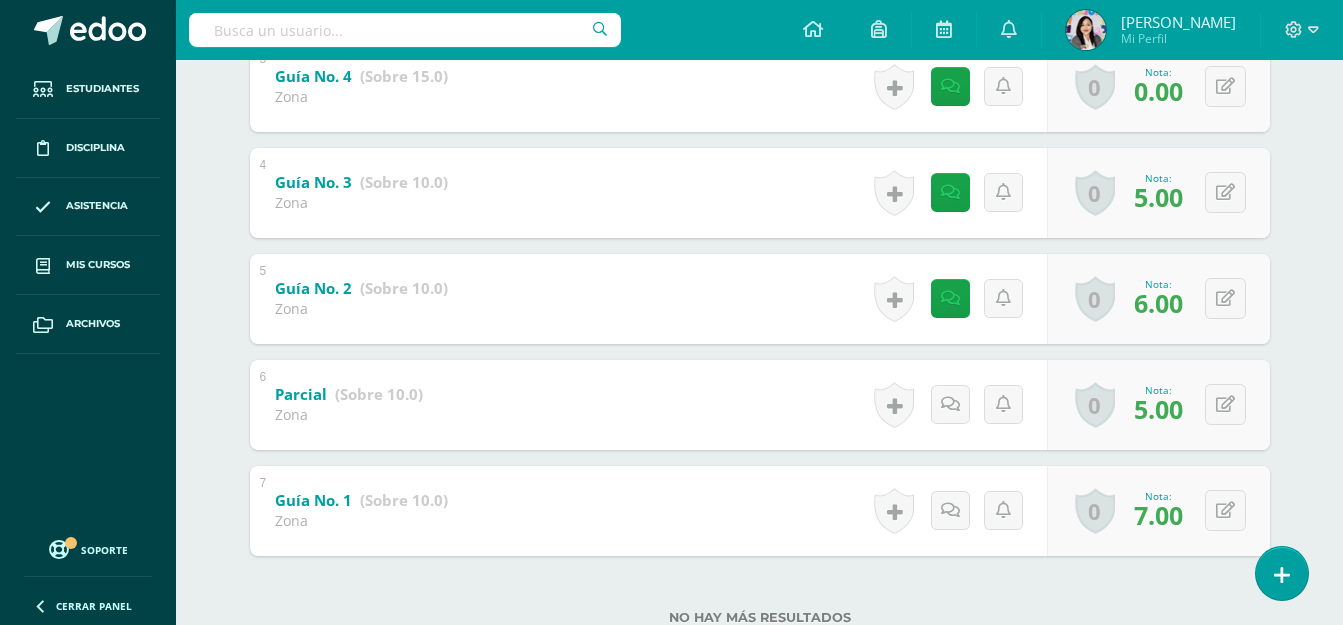 scroll, scrollTop: 633, scrollLeft: 0, axis: vertical 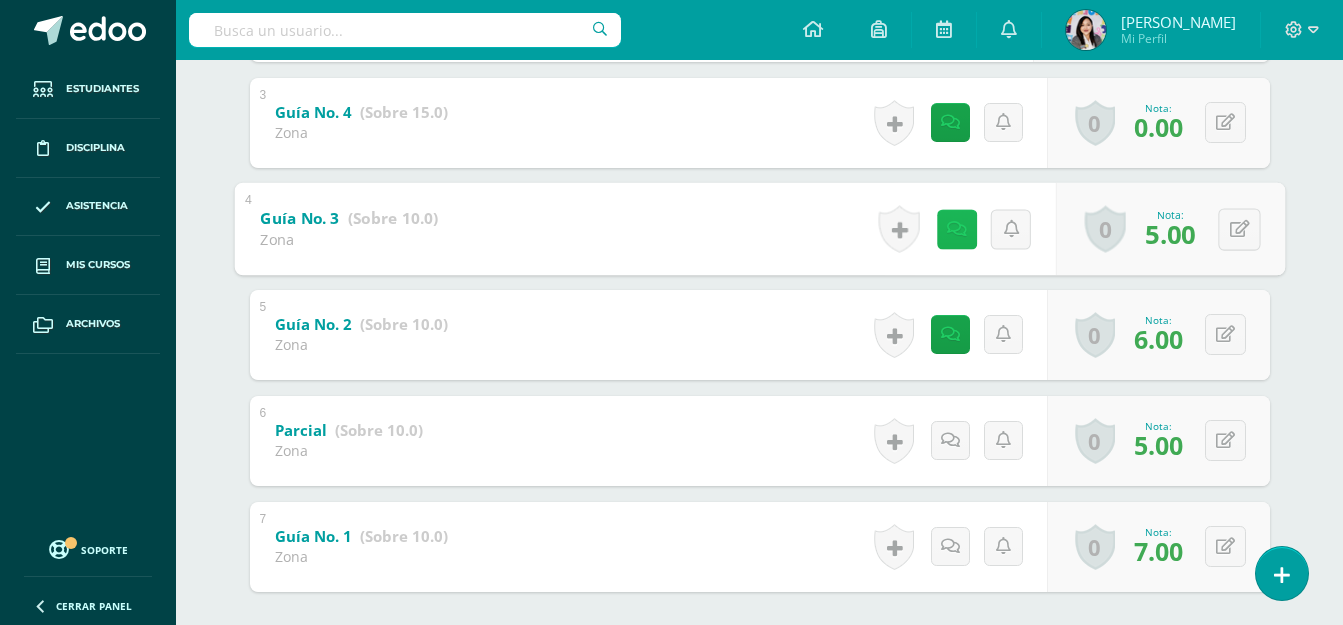 click at bounding box center (956, 229) 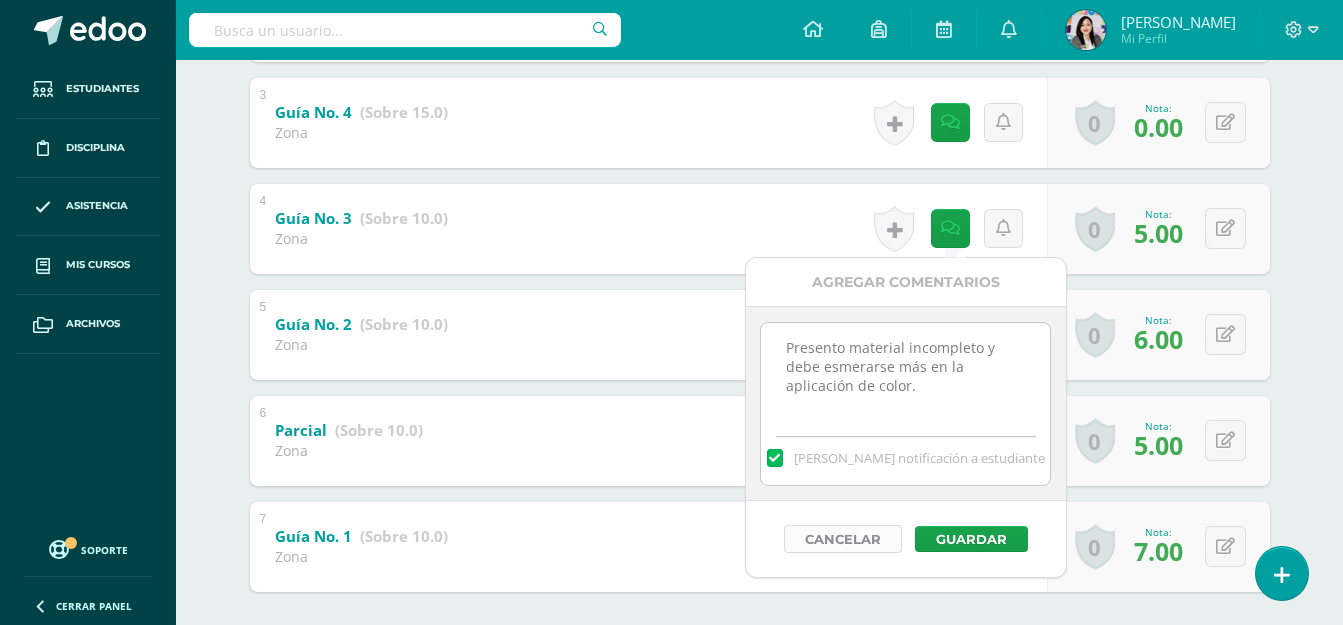 click on "Cancelar" at bounding box center (843, 539) 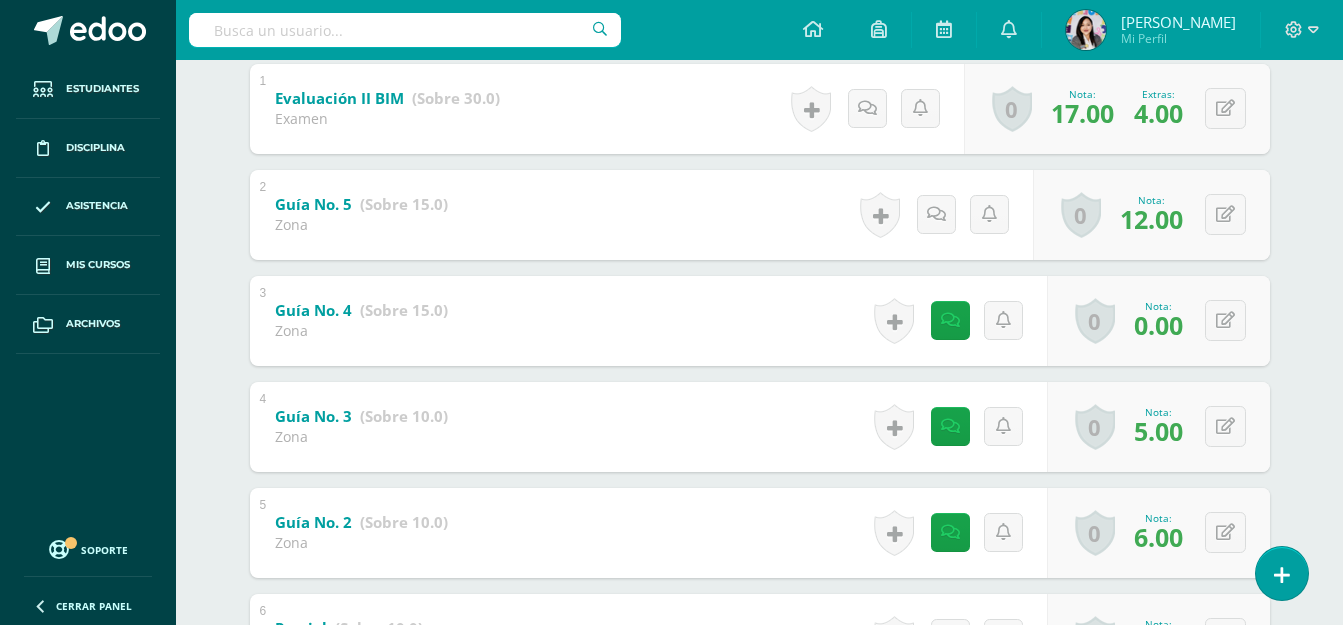 scroll, scrollTop: 433, scrollLeft: 0, axis: vertical 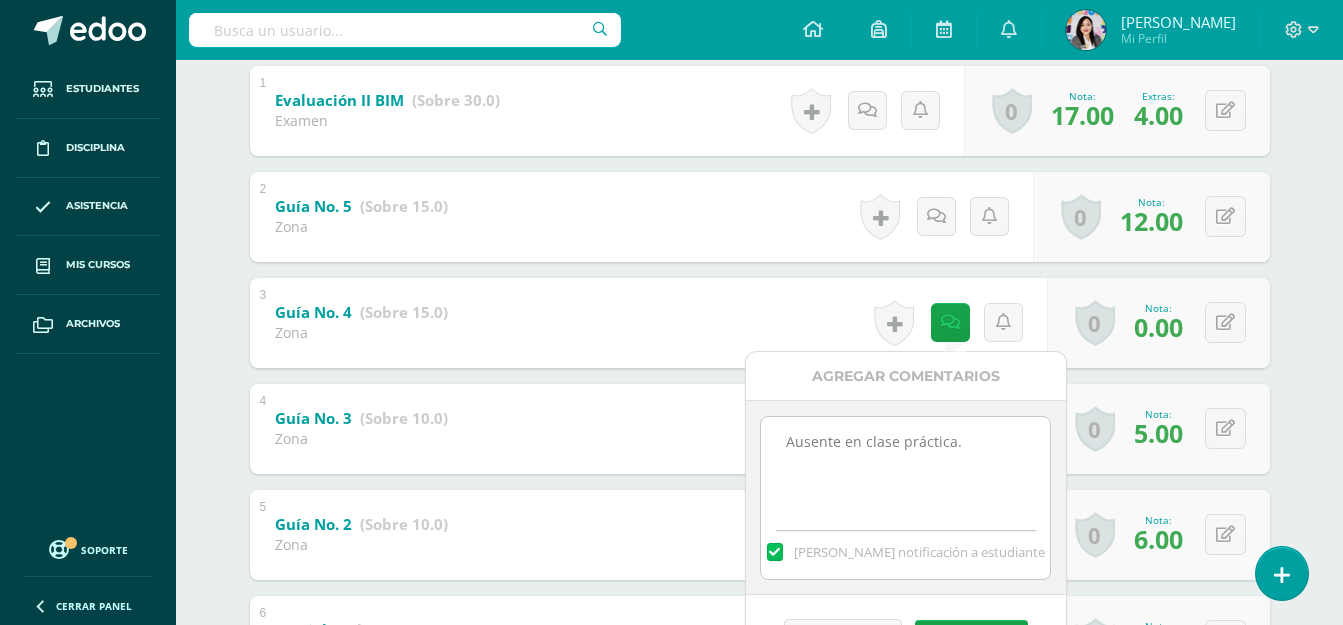 click on "Derek Marroquín                             Haile Alcoy Josué Ecuté Kenneth Escobar Jason Flores Lester González Karla Hernández Daniel Hernández Edgar Jochola Diego Juárez Denzel Leverón Rodrigo Lopez Derek Marroquín Leyla Mayén Angie Ordoñez Jennifer Pérez Marco Pérez Katherine Santos Ashly Sarmiento Cesar Tintí Mabelyn Tzoc Leandro Velásquez Ana Vicente Ericka Xalix     Unidad 2                             Unidad 1 Unidad 2 Unidad 3 Unidad 4
Promedio actual:
56.0 /100
Asignación de logros
Todos                             Todos Respeto Pasión  Trabajo original Autosuficiencia Determinación Curiosidad Convicción Competitividad Asertividad Comunicación Innovación Excelencia Camaradería Creatividad Honestidad Gran expositor Perseverancia Responsabilidad Liderazgo Trabajo en equipo Respeto Pasión  Trabajo original Autosuficiencia Determinación Curiosidad Convicción Competitividad" at bounding box center [760, 345] 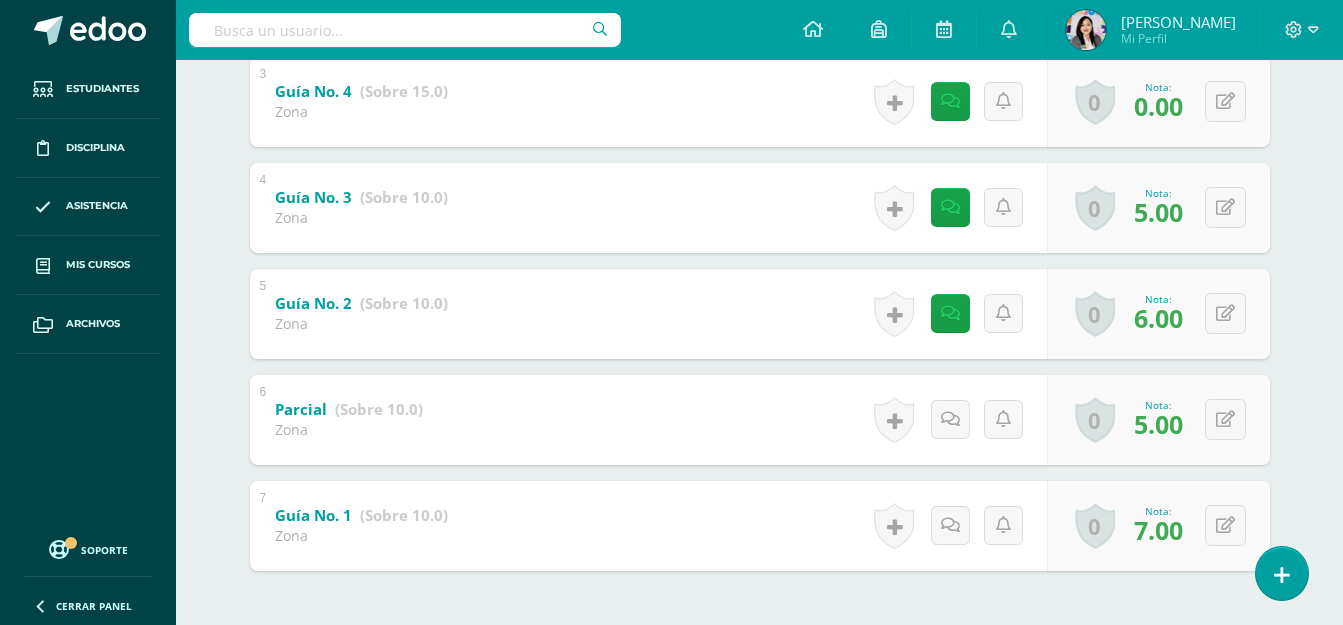 scroll, scrollTop: 533, scrollLeft: 0, axis: vertical 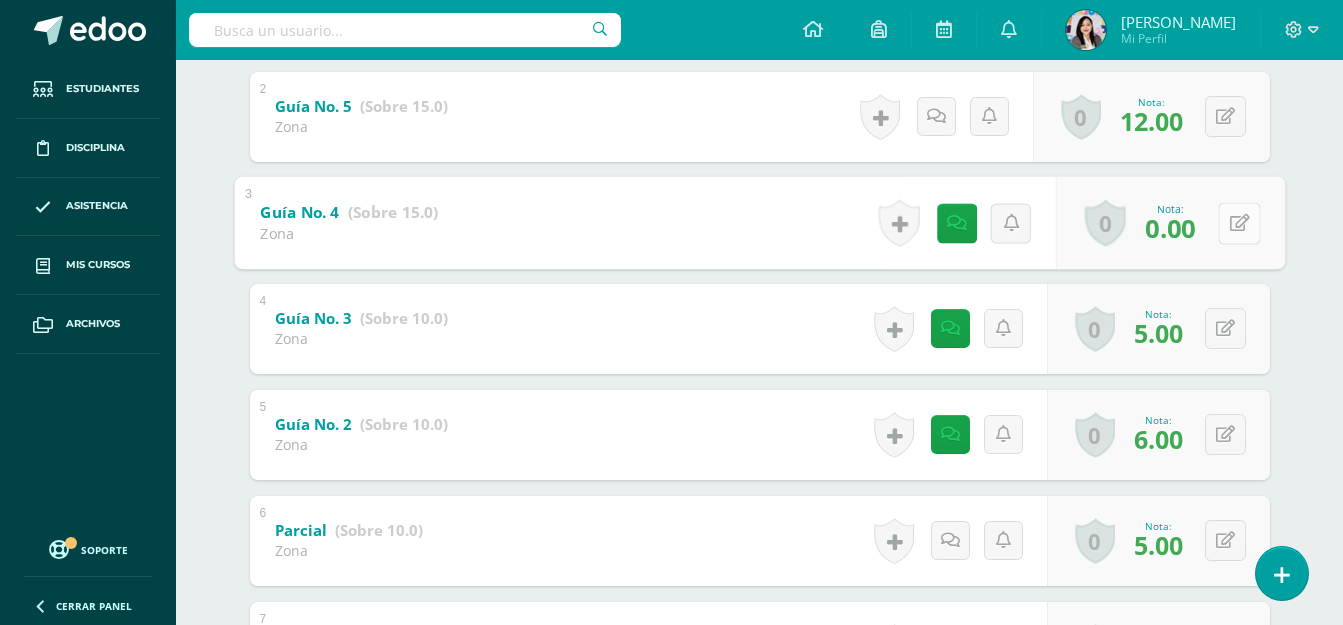 click at bounding box center [1239, 223] 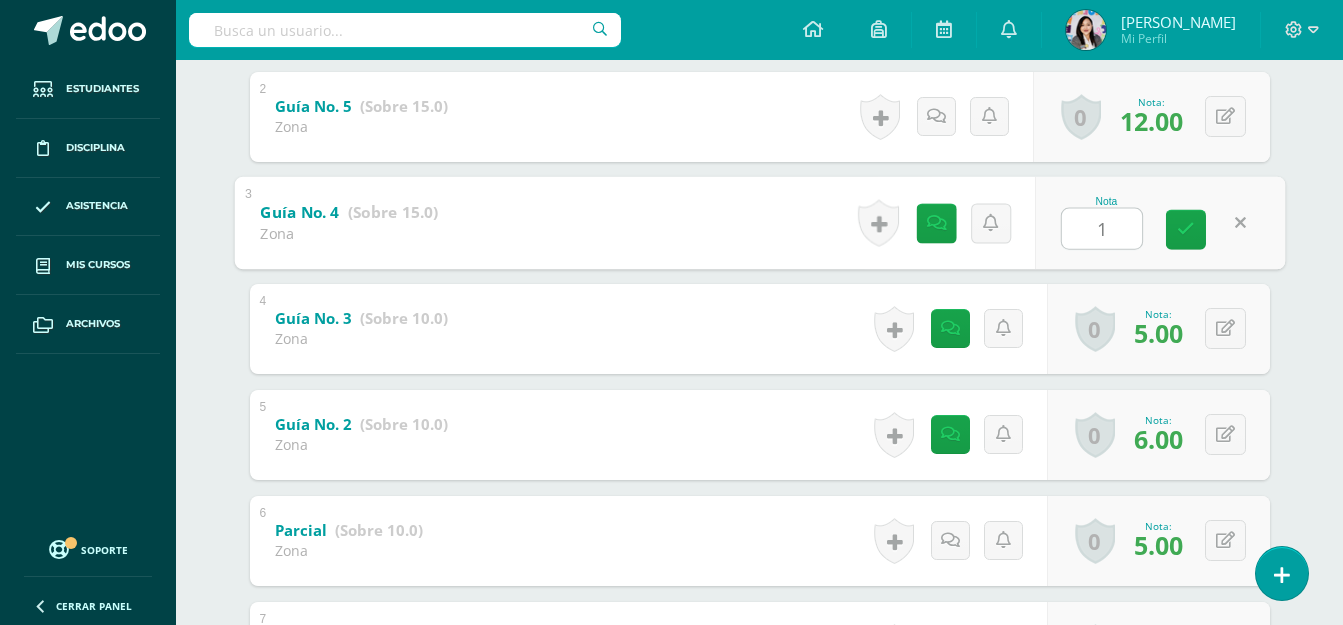 type on "12" 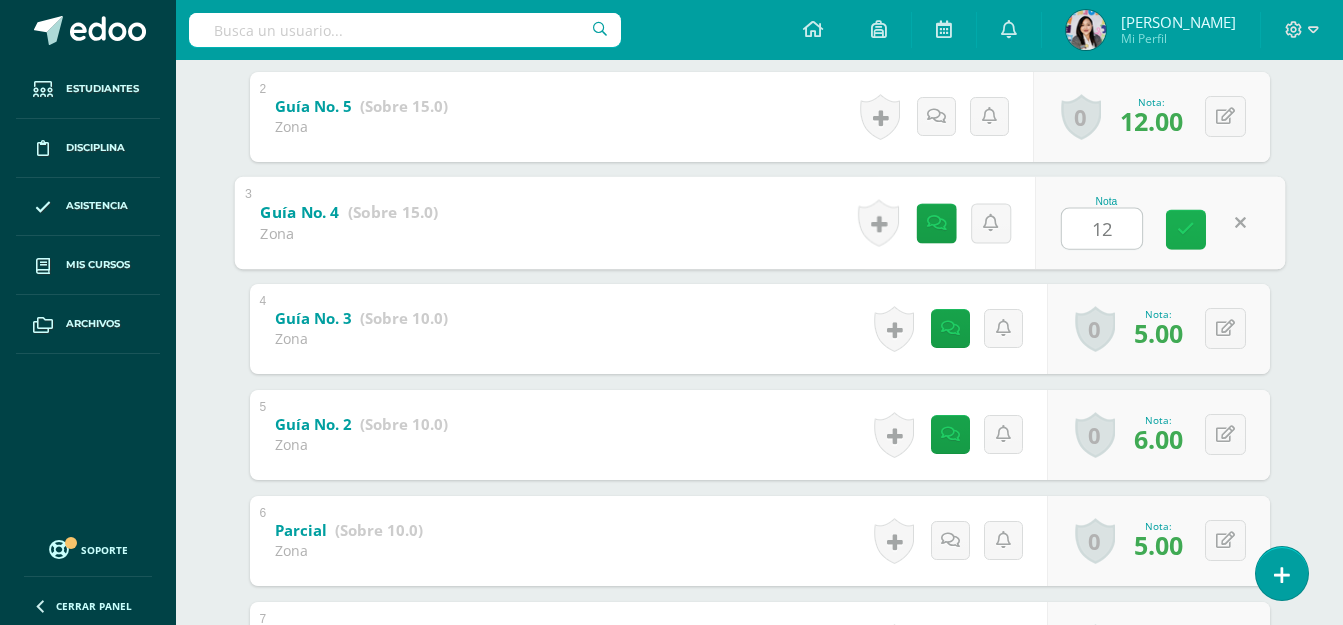 click at bounding box center (1186, 229) 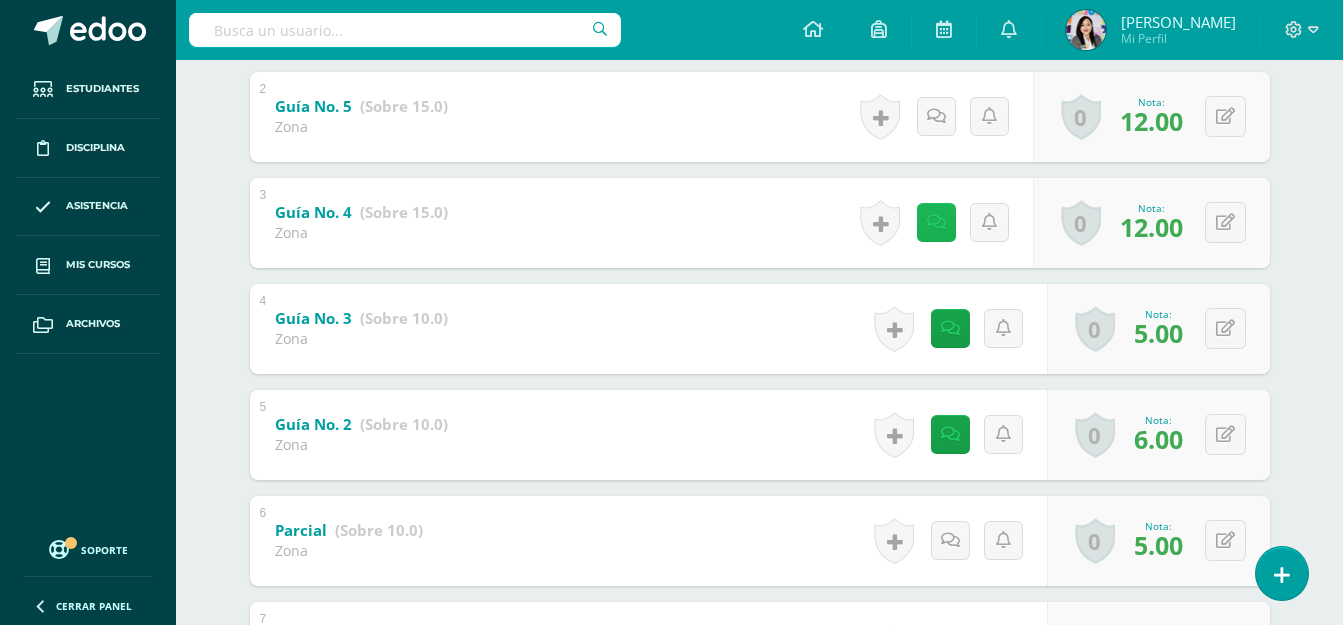 click at bounding box center (936, 222) 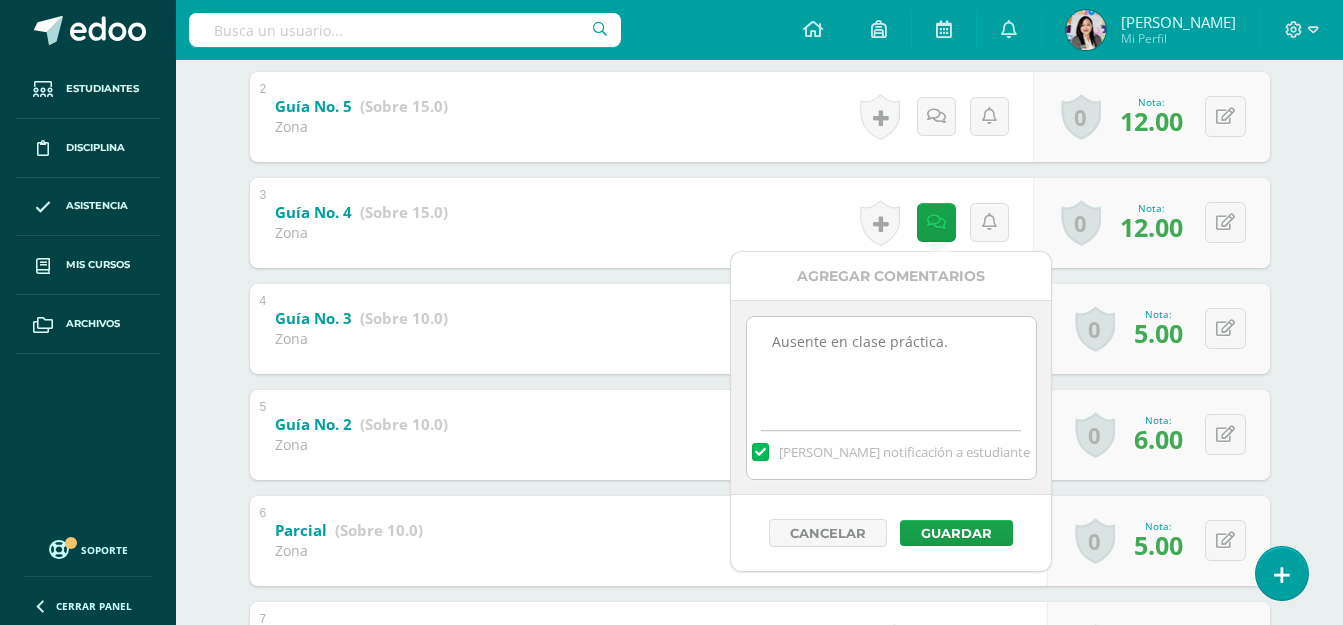 drag, startPoint x: 963, startPoint y: 345, endPoint x: 751, endPoint y: 356, distance: 212.28519 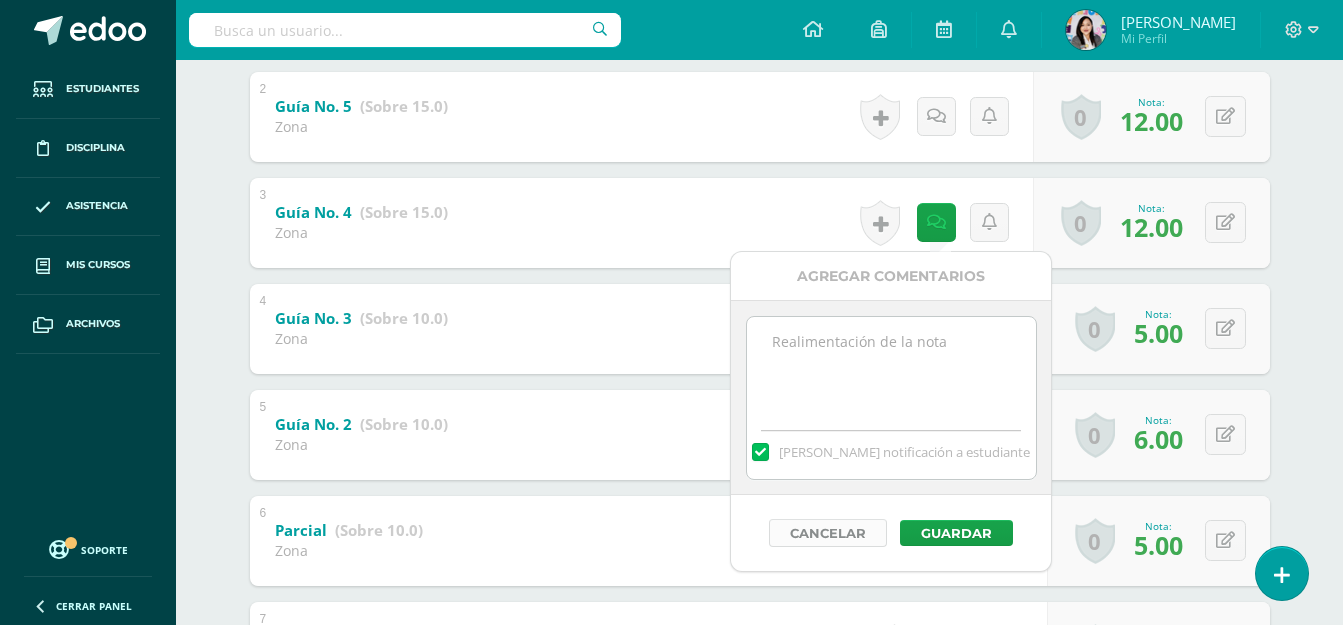 type 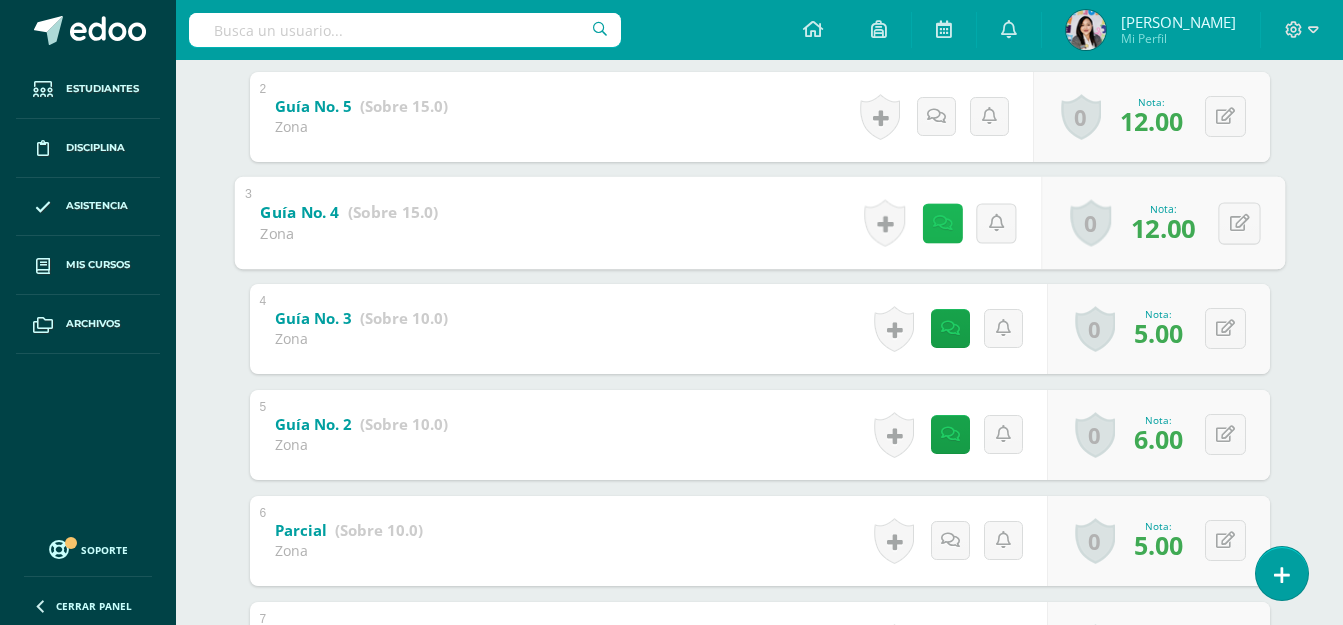 click at bounding box center [942, 223] 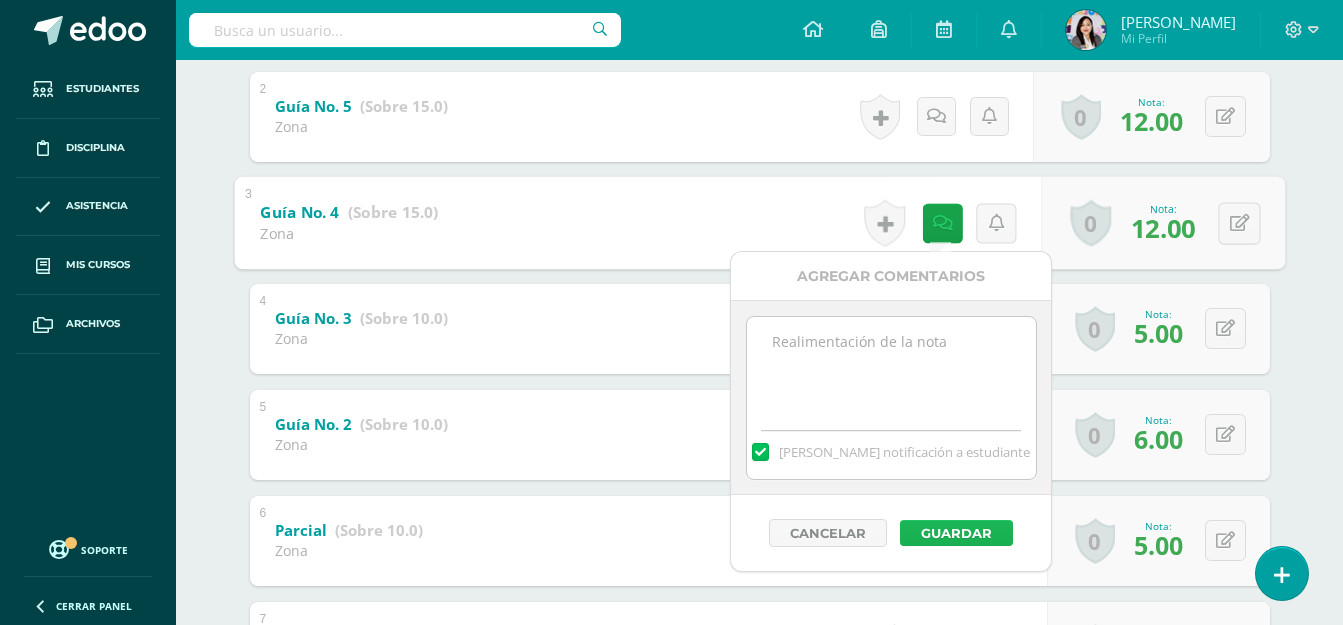 click on "Guardar" at bounding box center [956, 533] 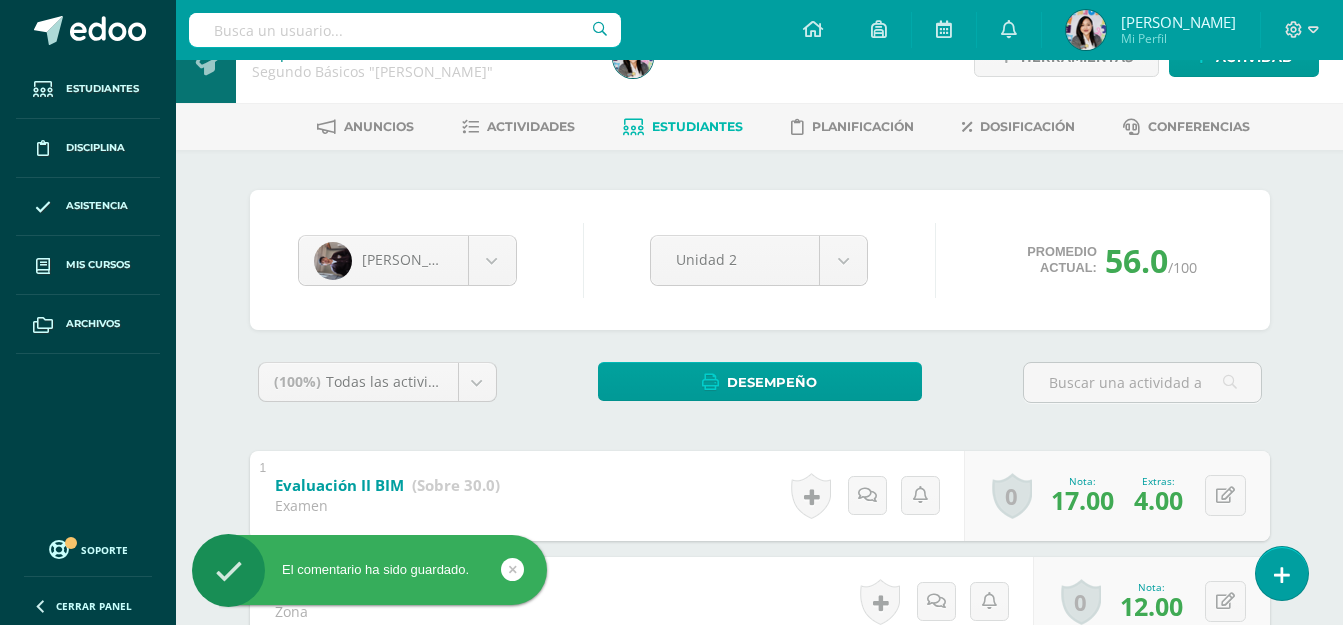 scroll, scrollTop: 33, scrollLeft: 0, axis: vertical 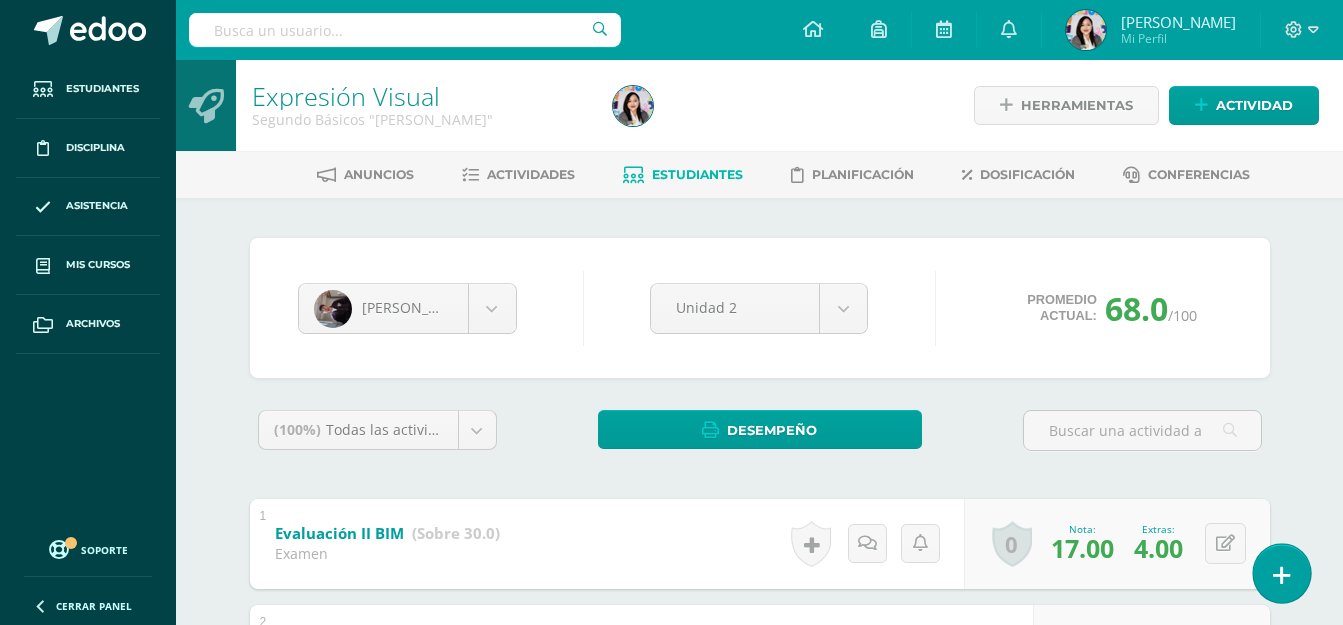 click at bounding box center (1282, 575) 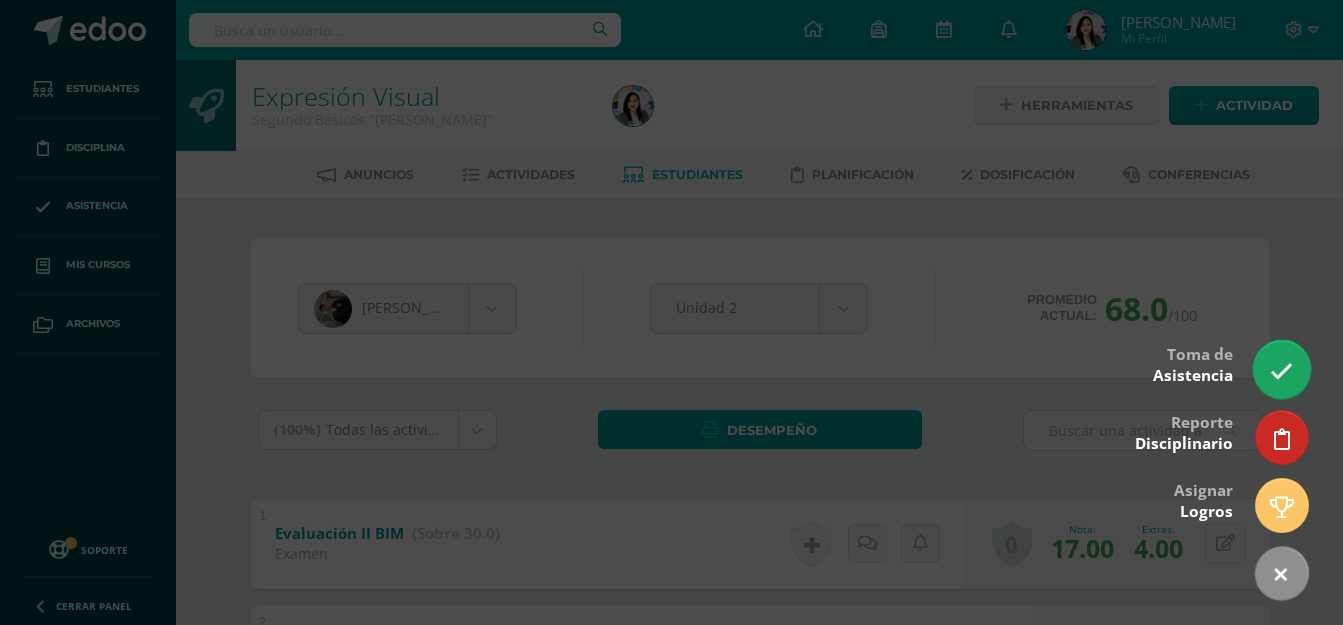 click at bounding box center [1281, 369] 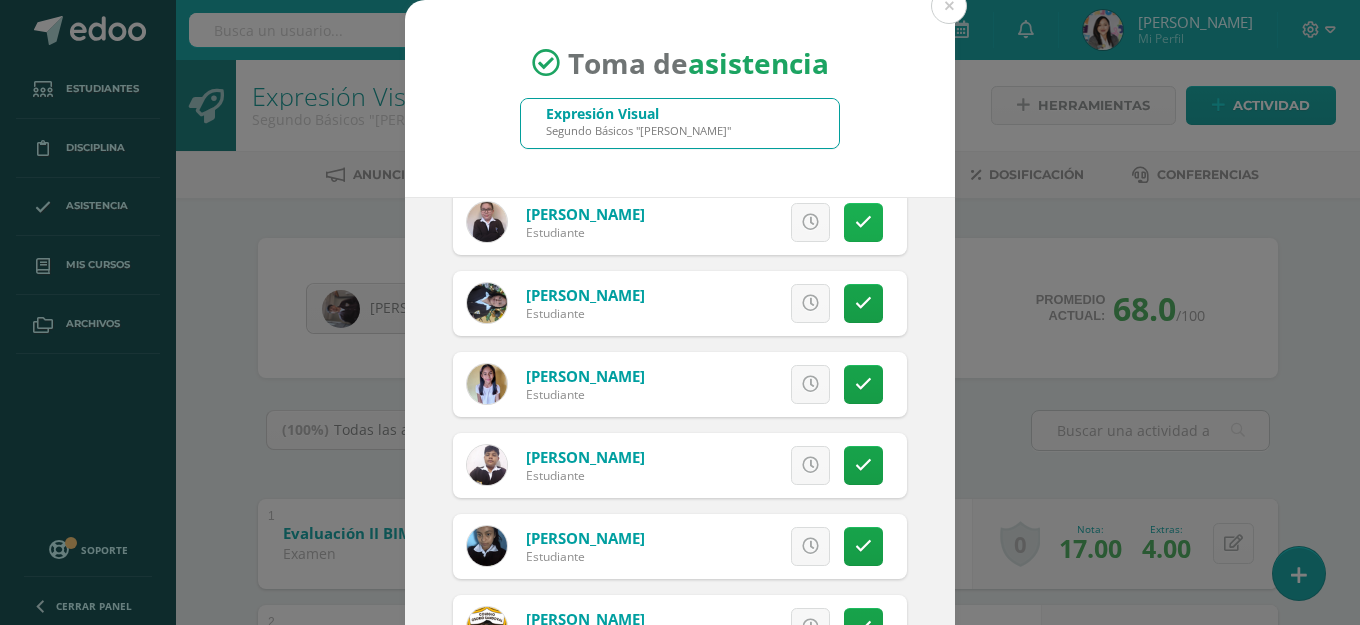 scroll, scrollTop: 1514, scrollLeft: 0, axis: vertical 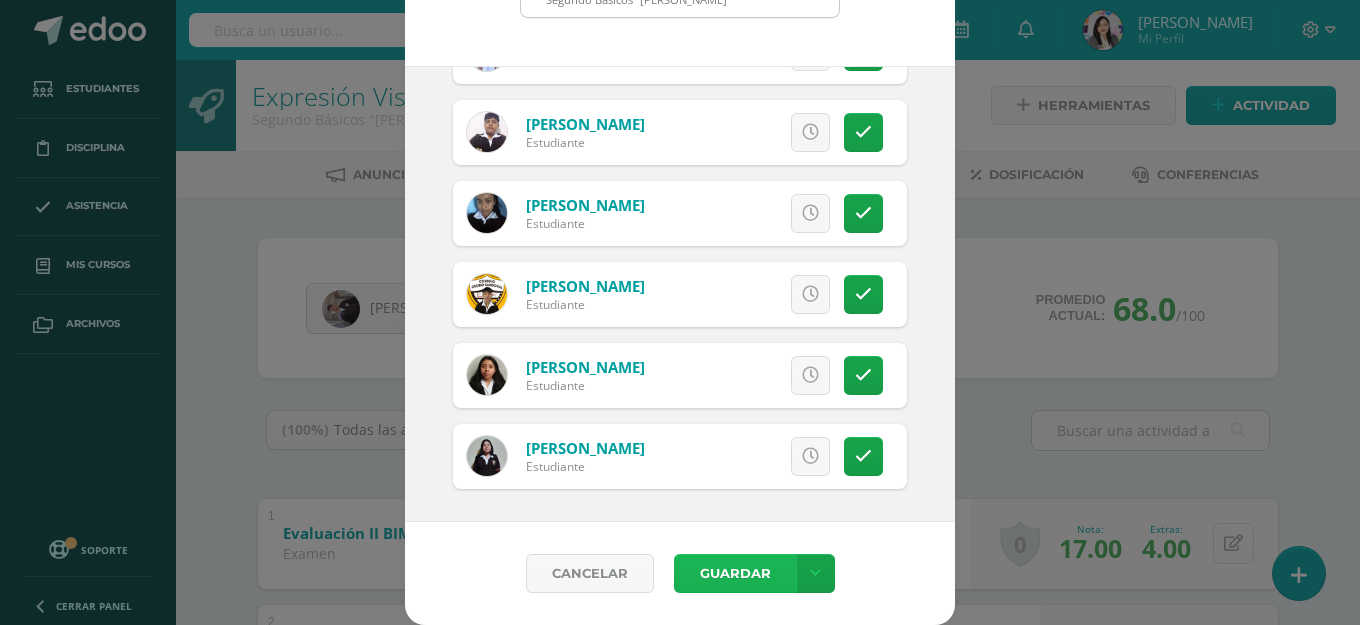 click on "Guardar" at bounding box center (735, 573) 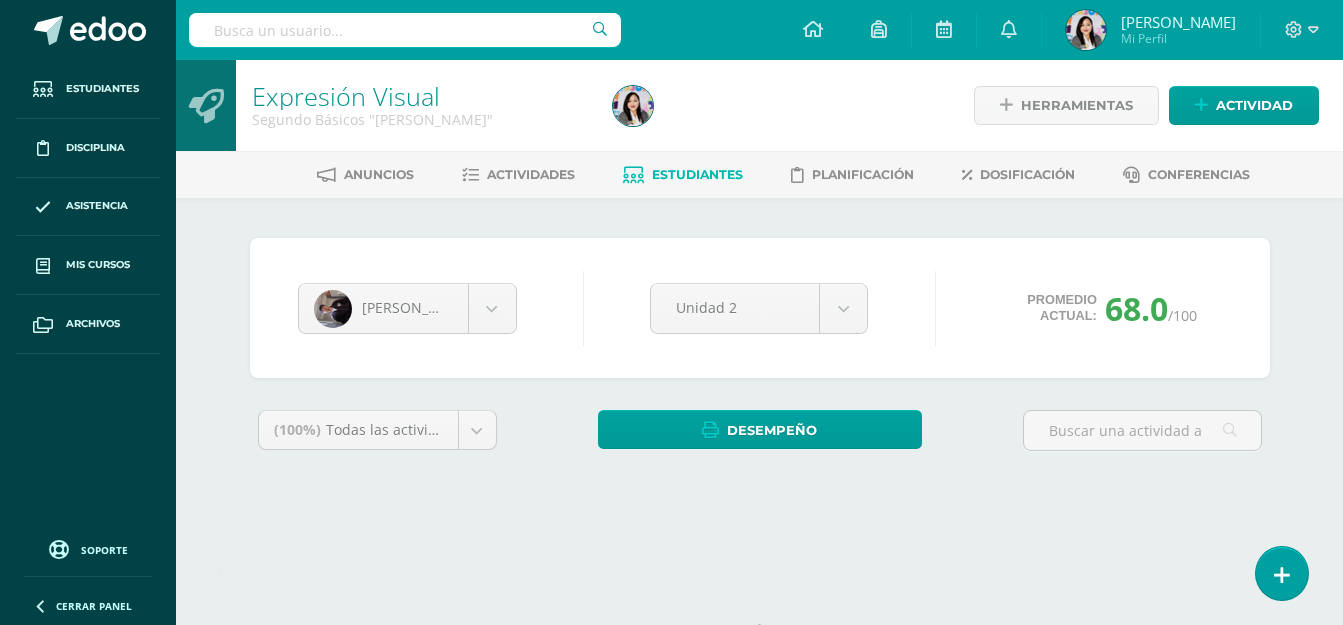 scroll, scrollTop: 0, scrollLeft: 0, axis: both 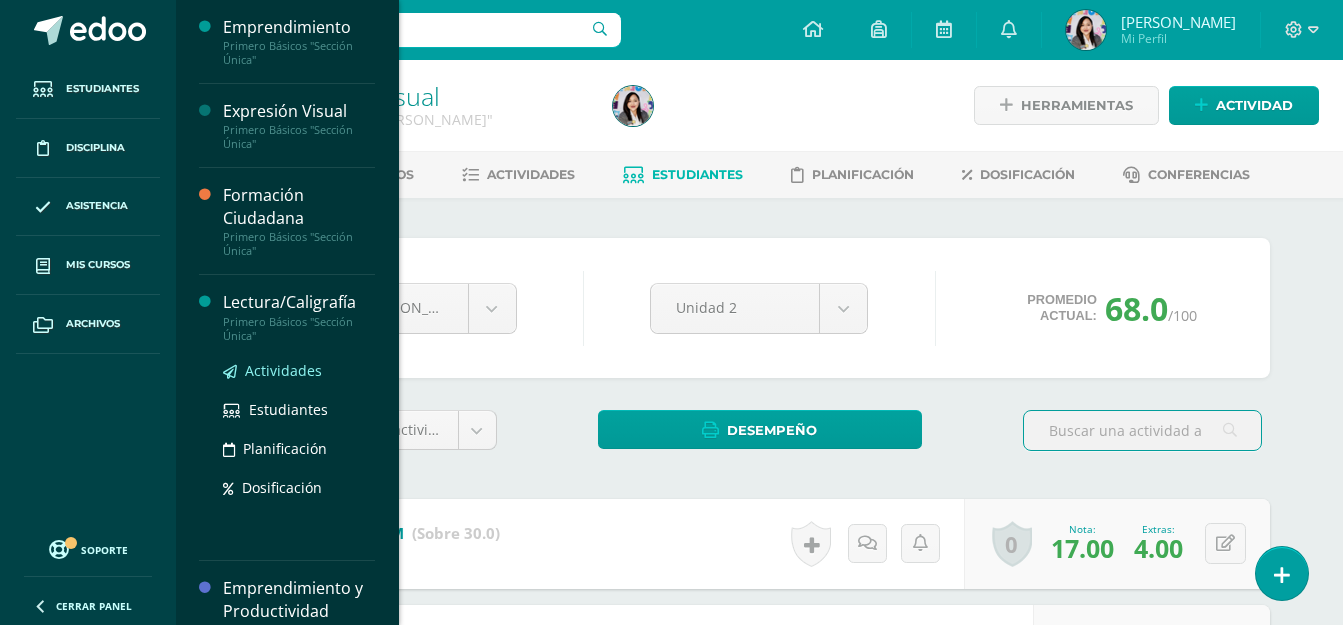 click on "Actividades" at bounding box center (283, 370) 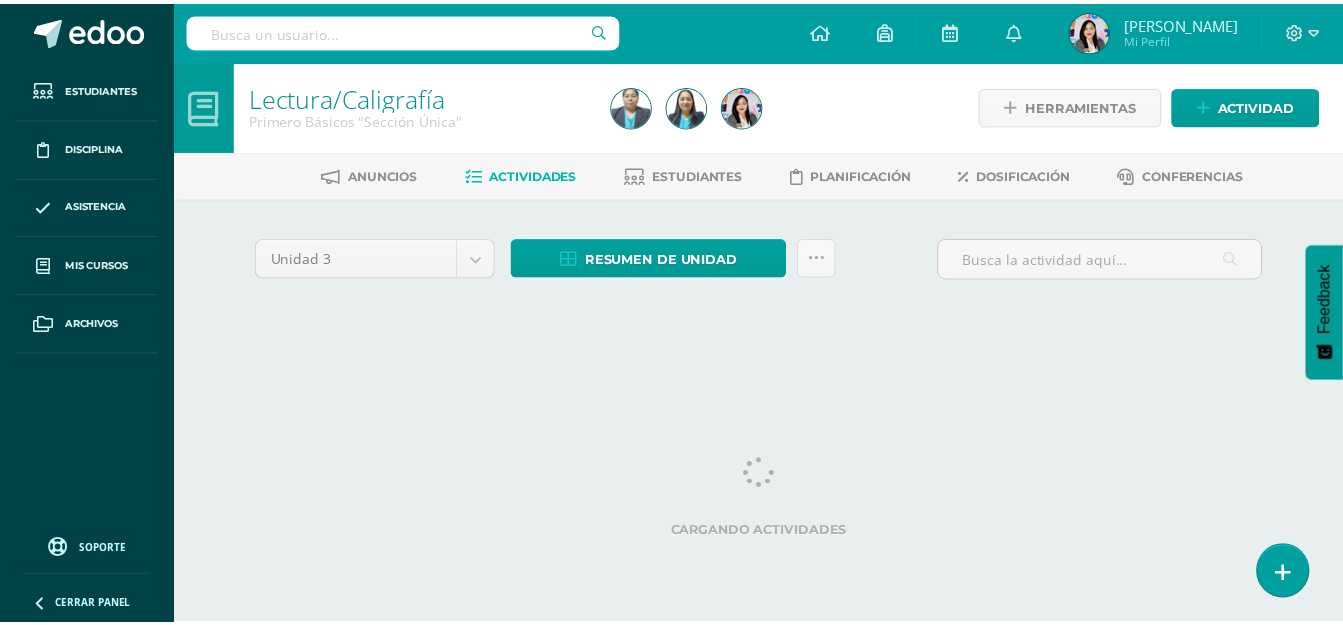 scroll, scrollTop: 0, scrollLeft: 0, axis: both 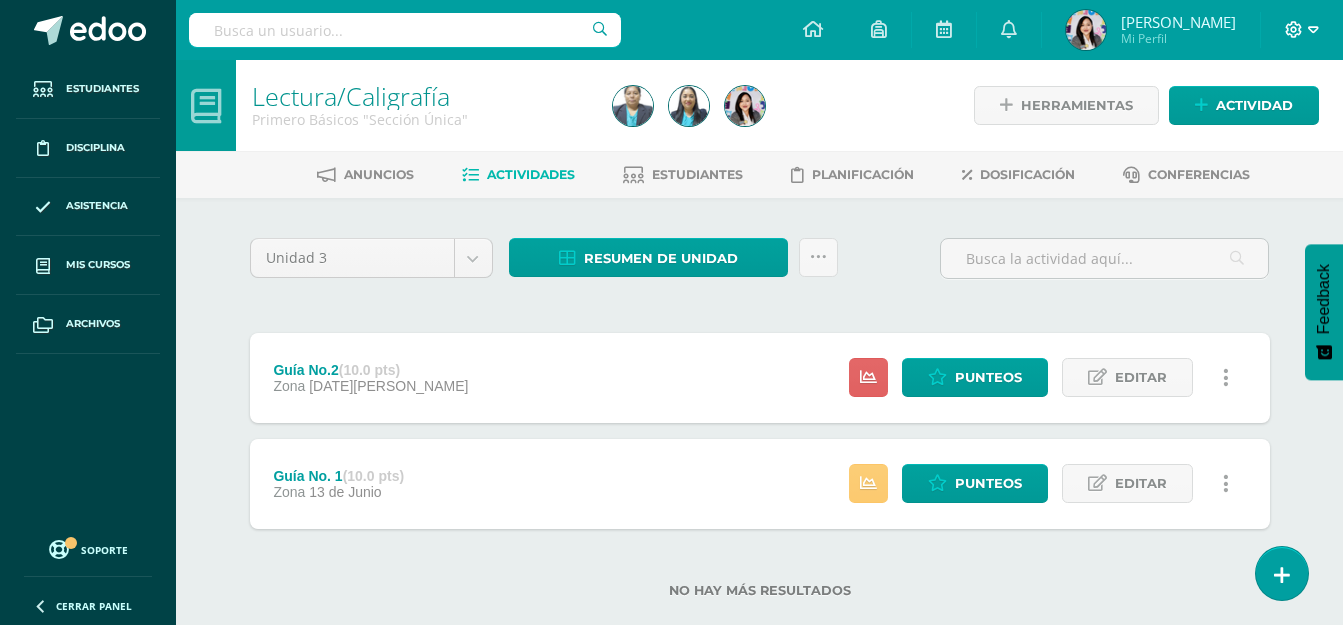 click 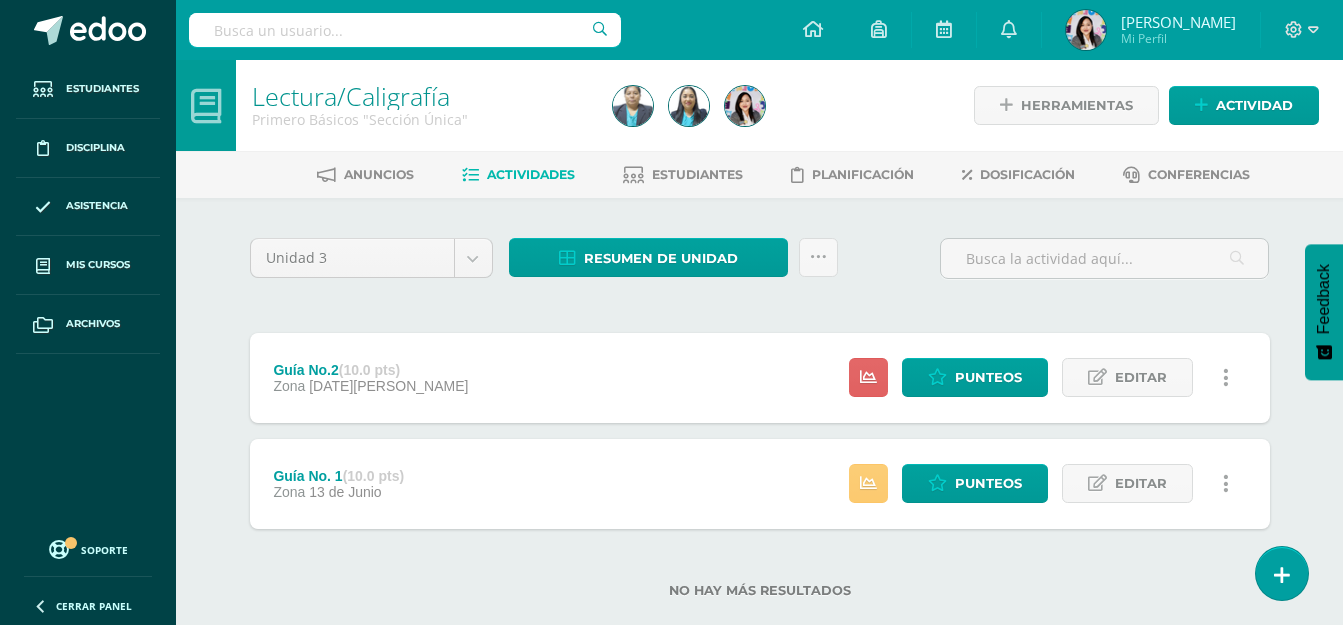 click at bounding box center [789, 105] 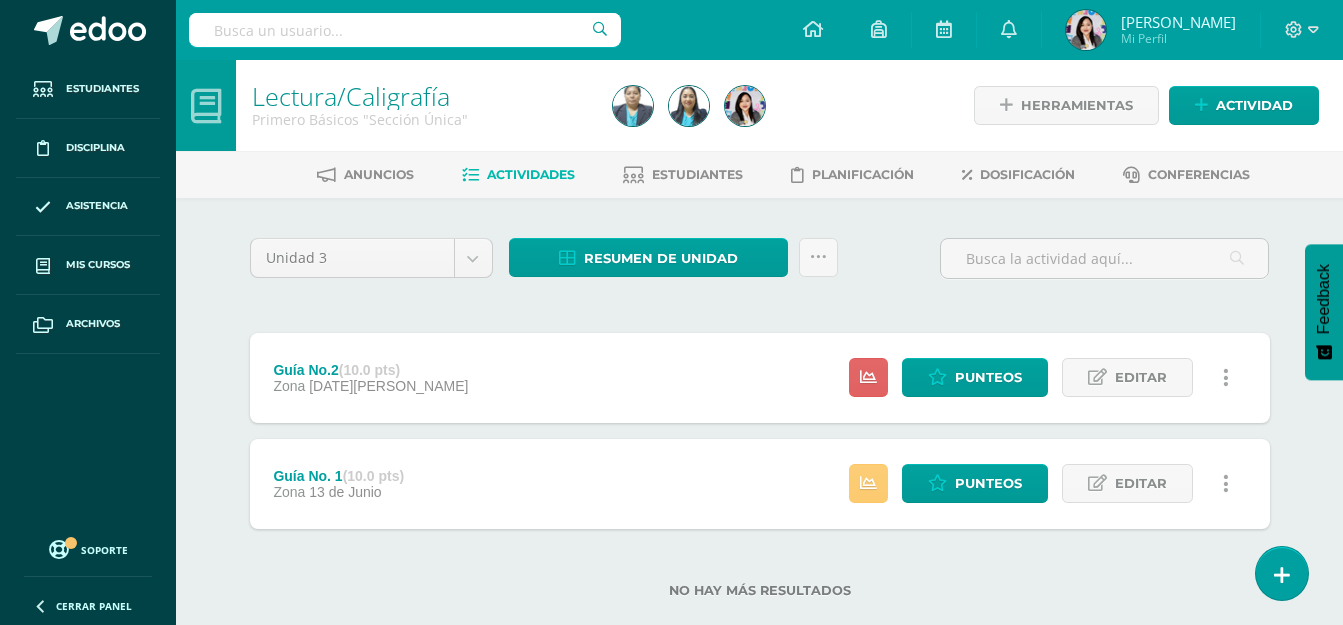 click on "No hay más resultados" at bounding box center [760, 575] 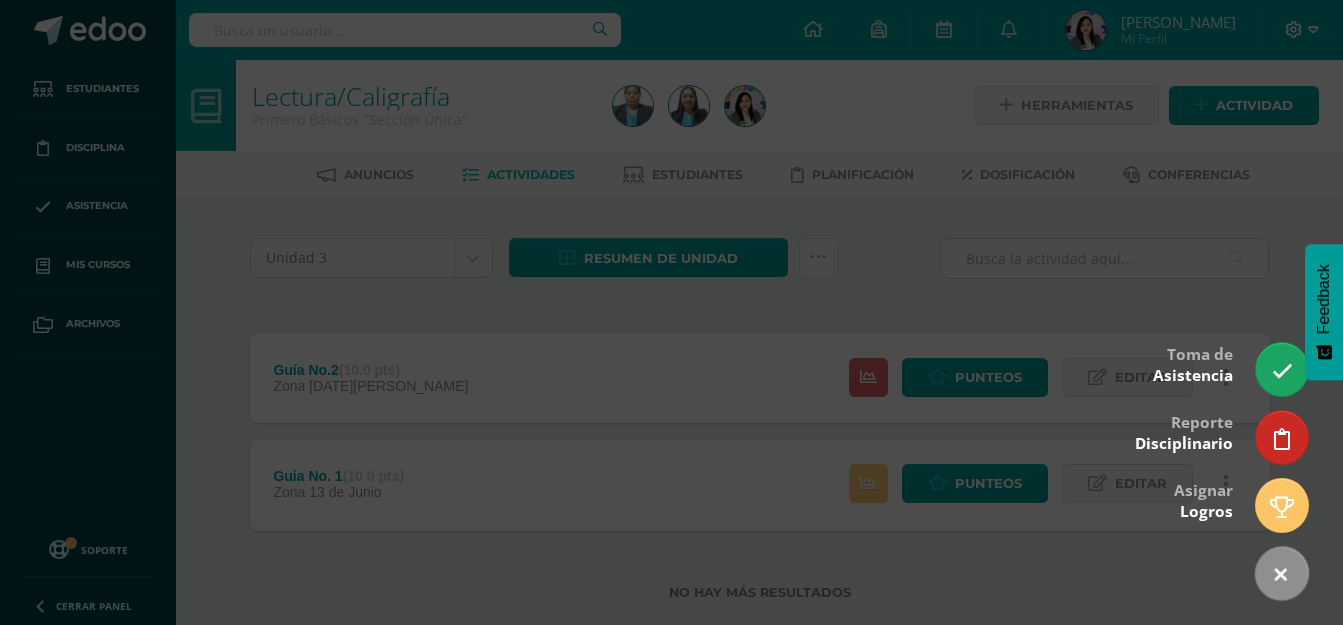 click 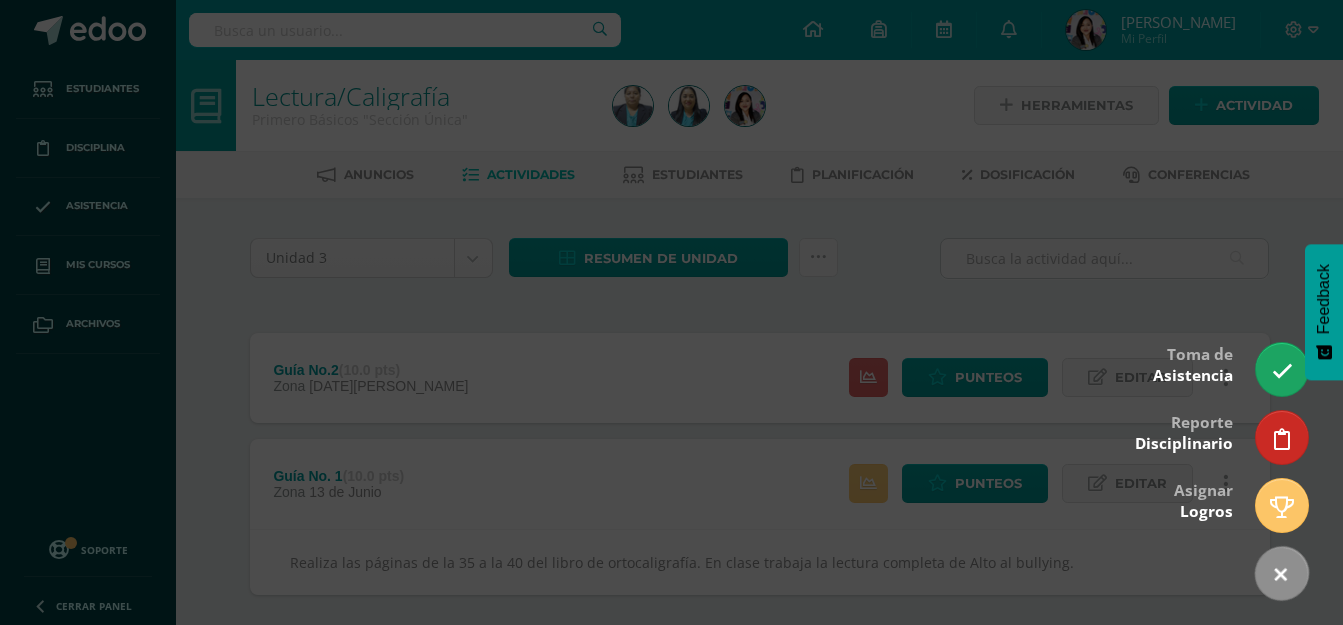 click at bounding box center (671, 312) 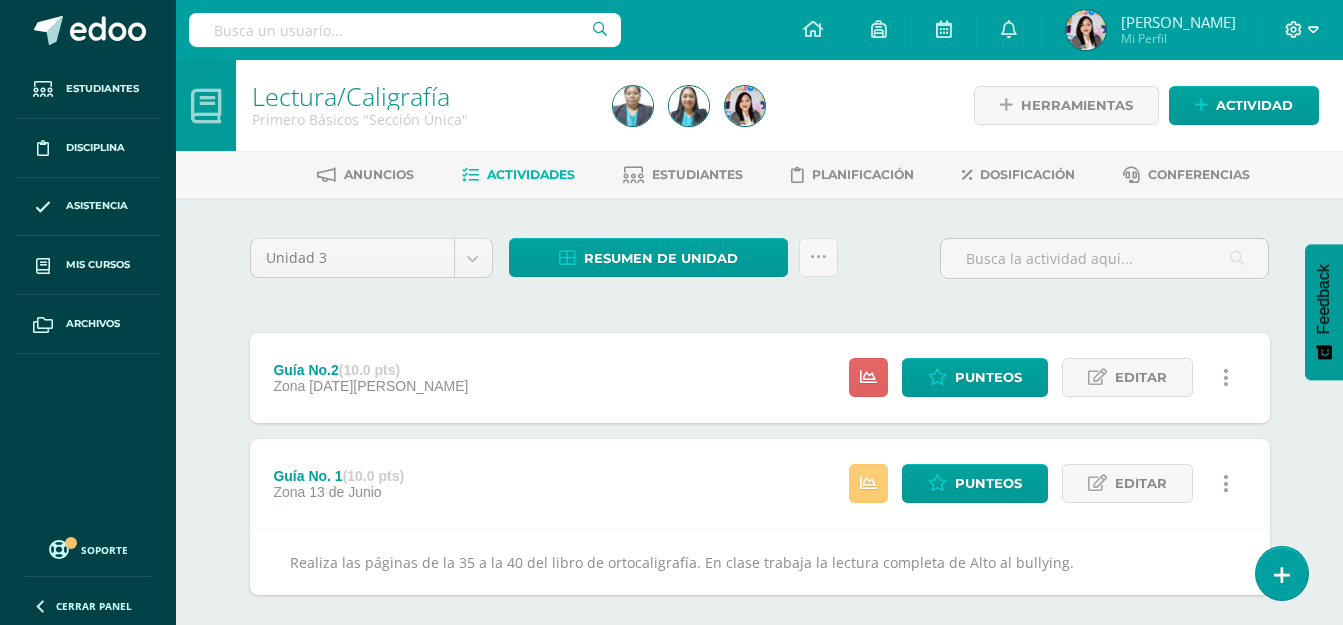click 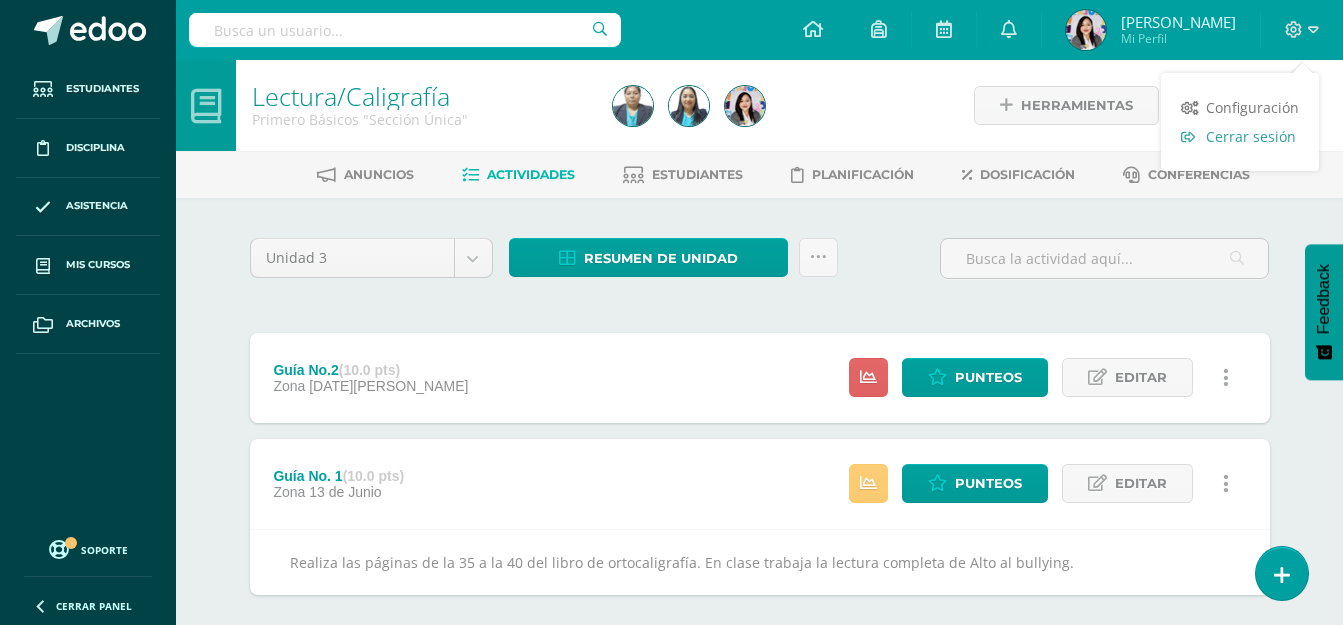 click on "Cerrar sesión" at bounding box center [1251, 136] 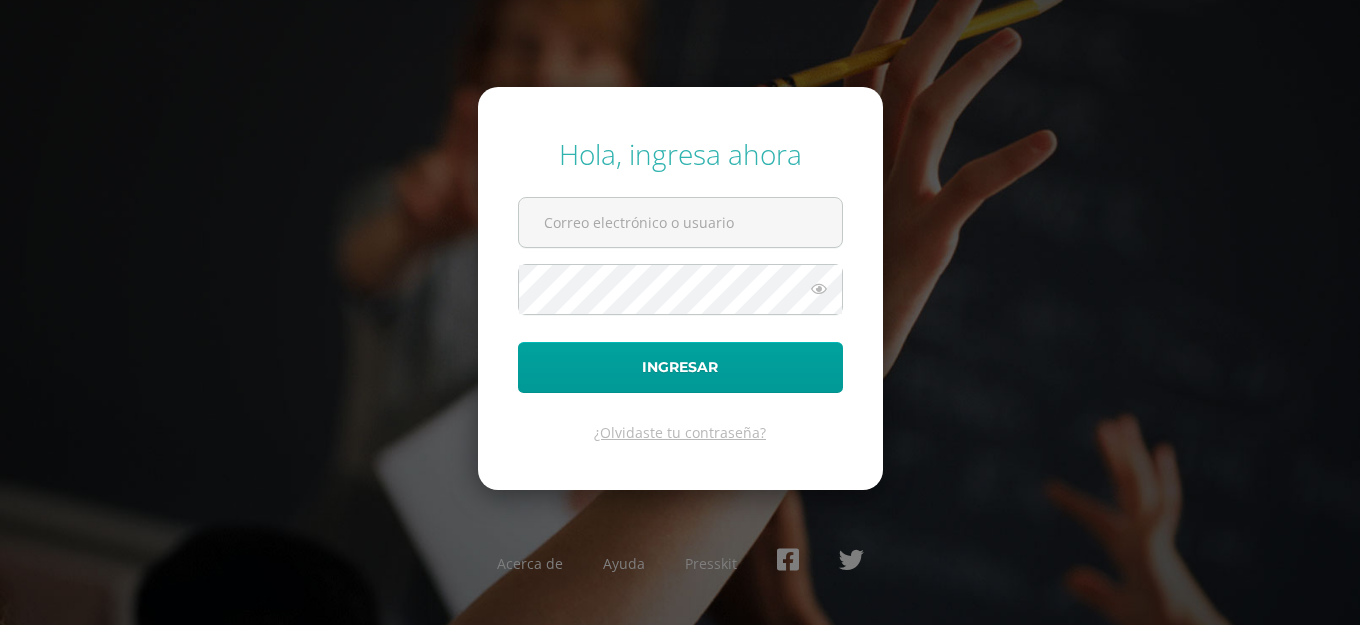 scroll, scrollTop: 0, scrollLeft: 0, axis: both 